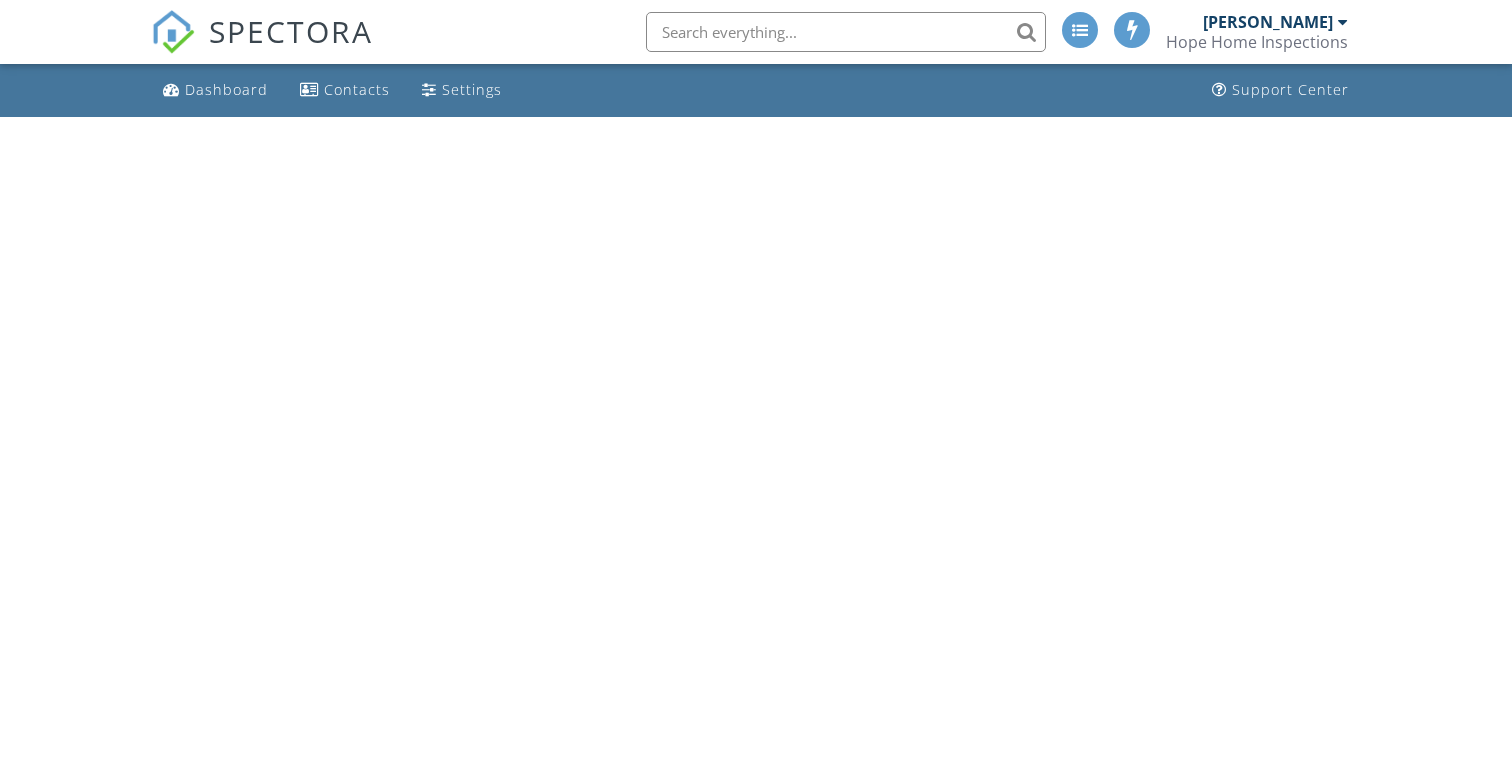 scroll, scrollTop: 0, scrollLeft: 0, axis: both 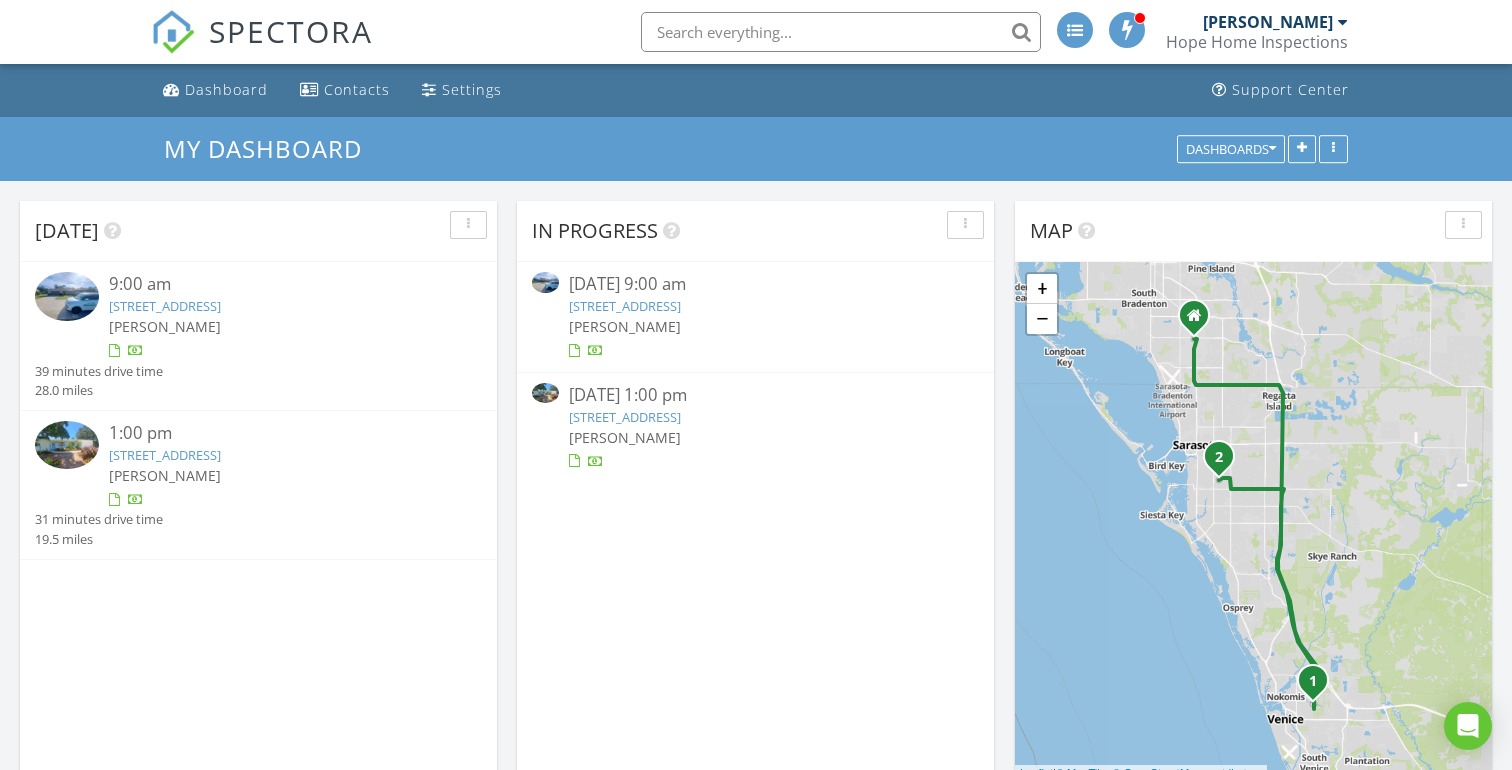 click on "[STREET_ADDRESS]" at bounding box center [625, 417] 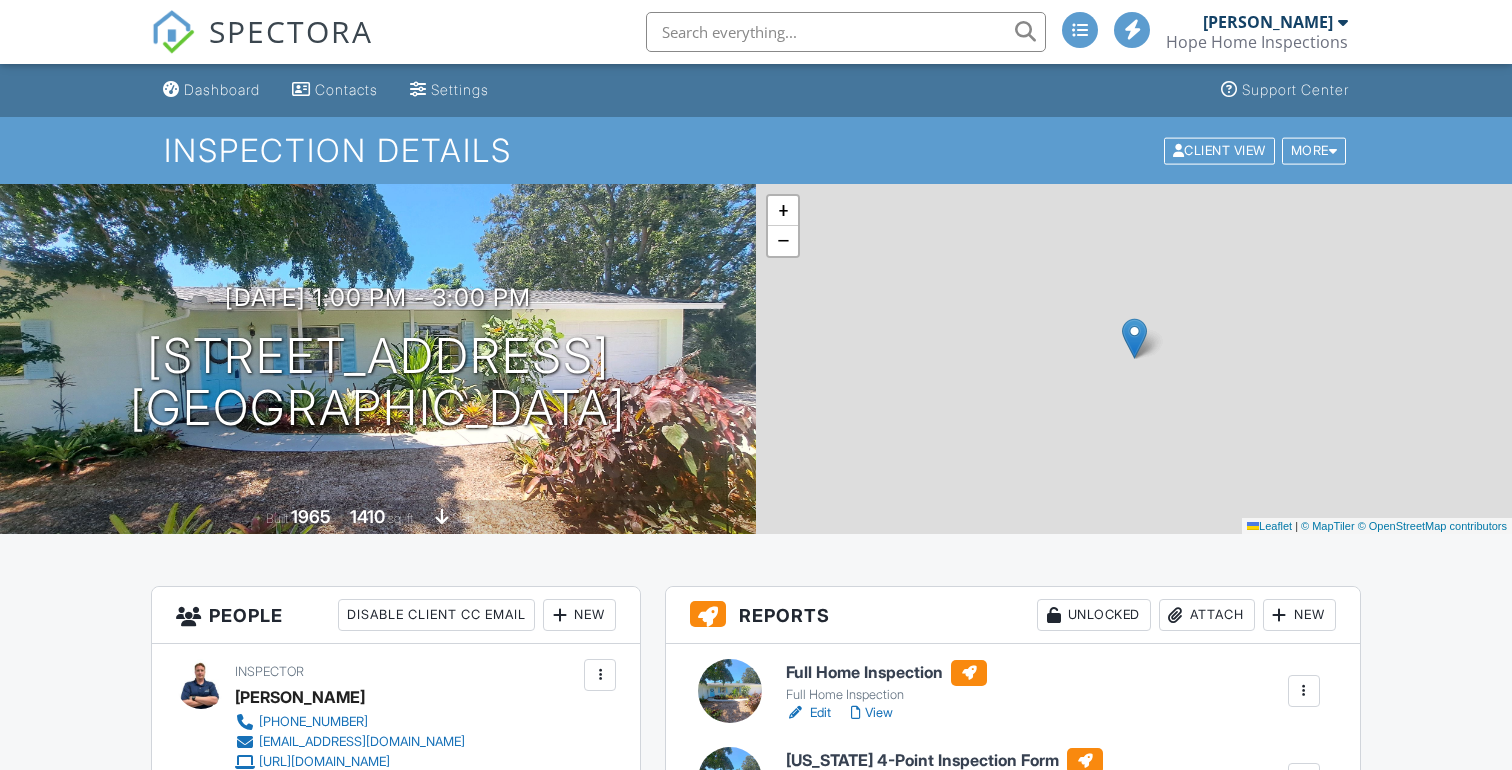 scroll, scrollTop: 0, scrollLeft: 0, axis: both 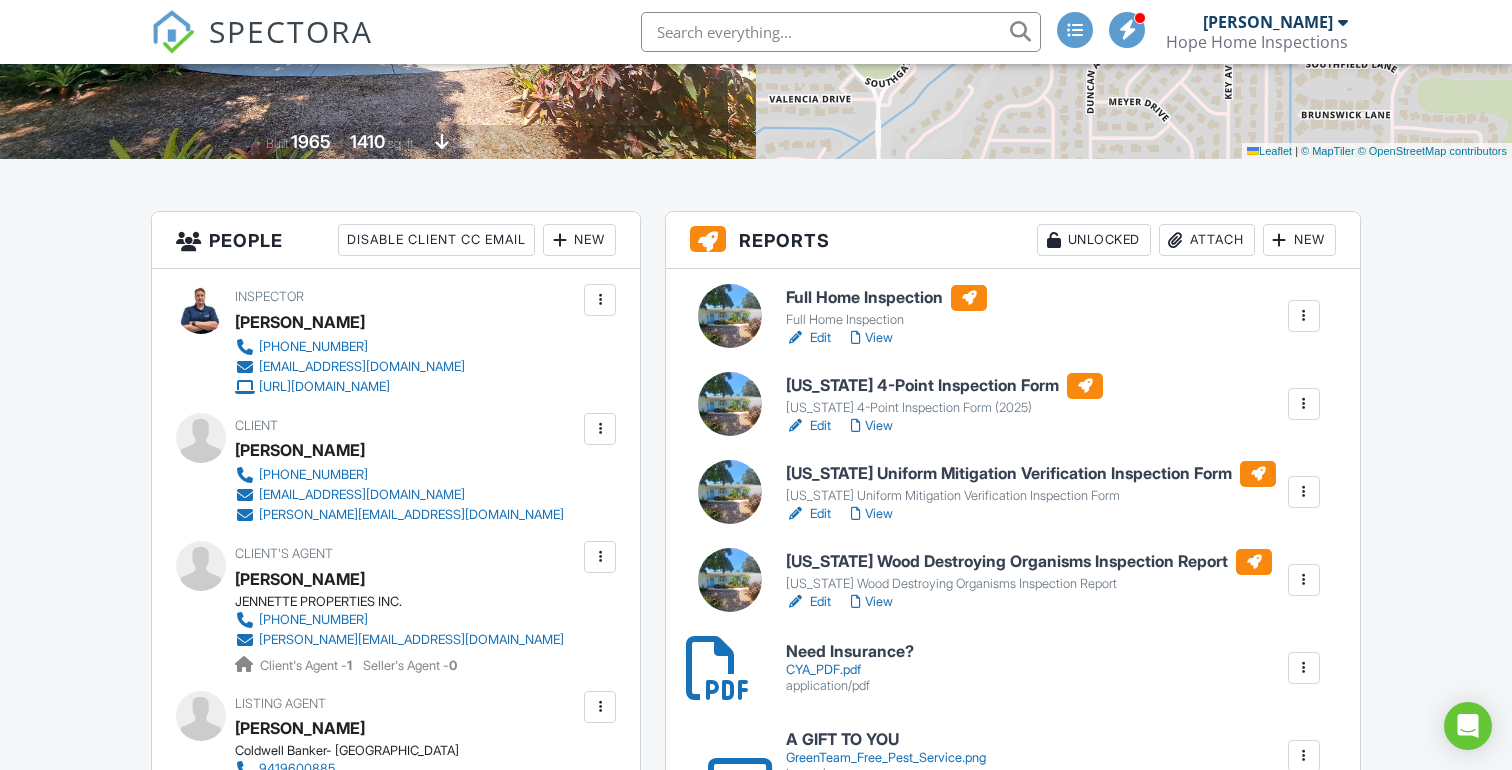 click on "Dashboard
Contacts
Settings
Support Center
Inspection Details
Client View
More
Property Details
Reschedule
Share
Cancel
Delete
Print Order
Convert to V9
07/10/2025  1:00 pm
- 3:00 pm
3036 Rose St
Sarasota, FL 34239
Built
1965
1410
sq. ft.
slab
+ −  Leaflet   |   © MapTiler   © OpenStreetMap contributors
All emails and texts are disabled for this inspection!
All emails and texts have been disabled for this inspection. This may have happened due to someone manually disabling them or this inspection being unconfirmed when it was scheduled. To re-enable emails and texts for this inspection, click the button below.
Turn on emails and texts
Reports
Unlocked
Attach
New
Full Home Inspection
Edit" at bounding box center [756, 3083] 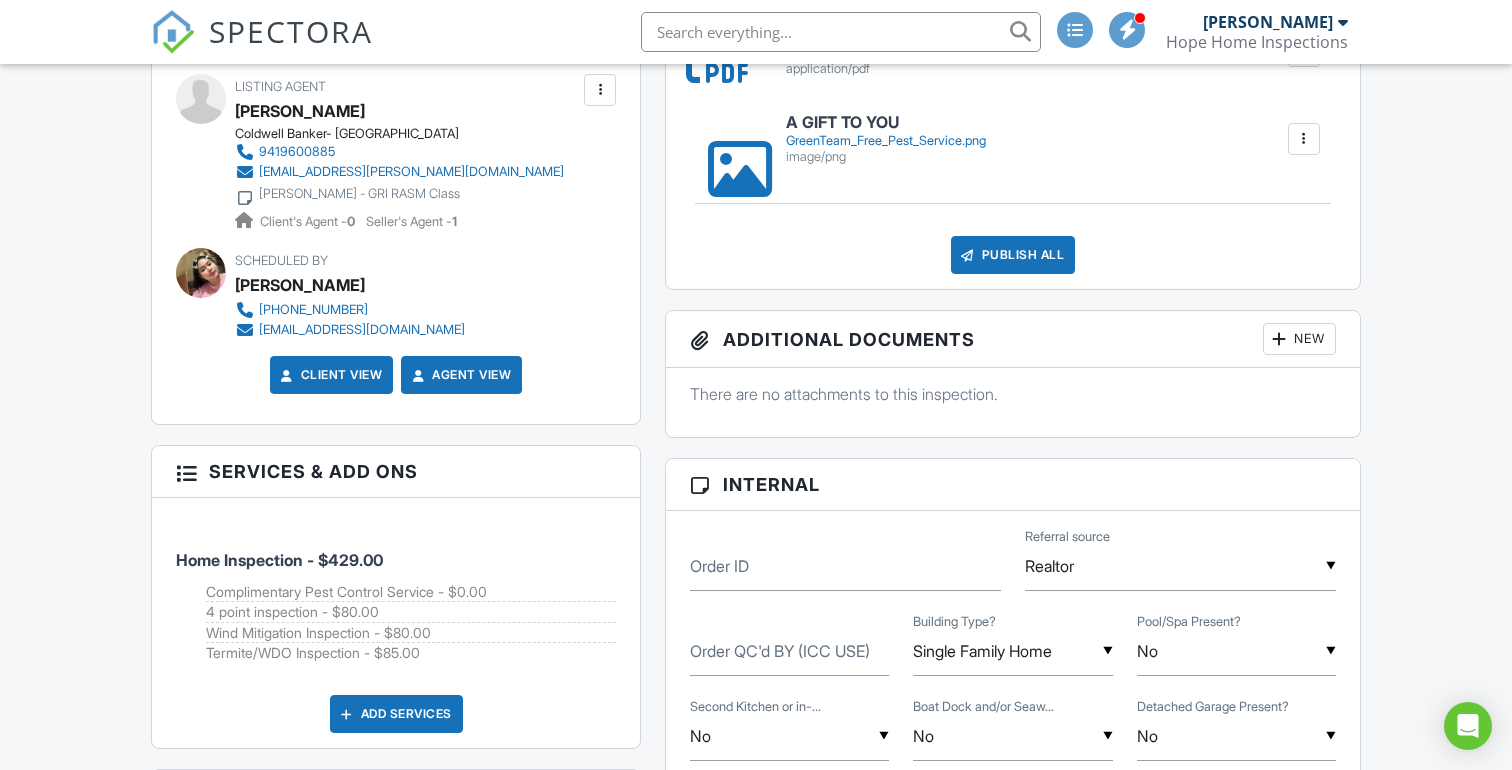 scroll, scrollTop: 996, scrollLeft: 0, axis: vertical 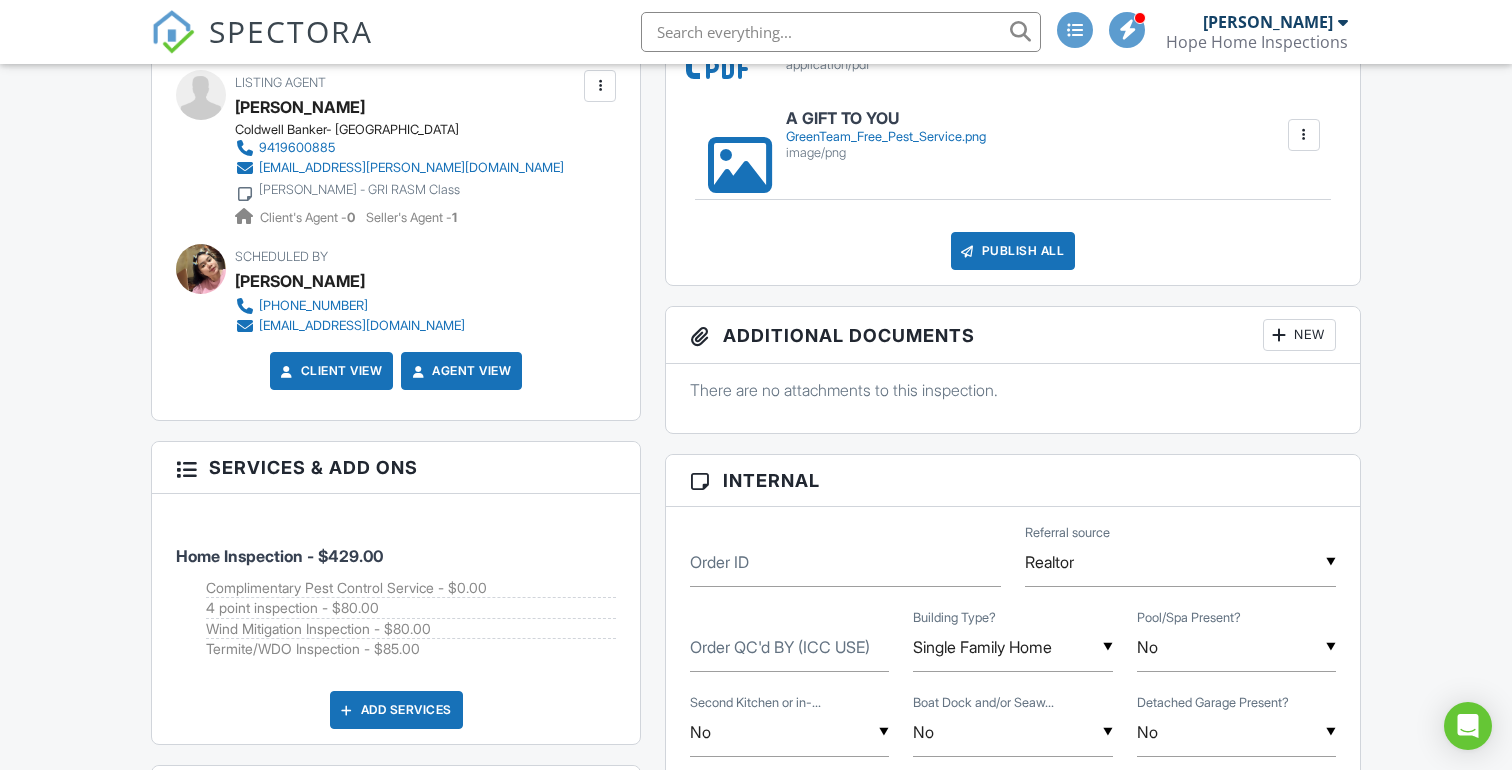 click on "Publish All" at bounding box center (1013, 251) 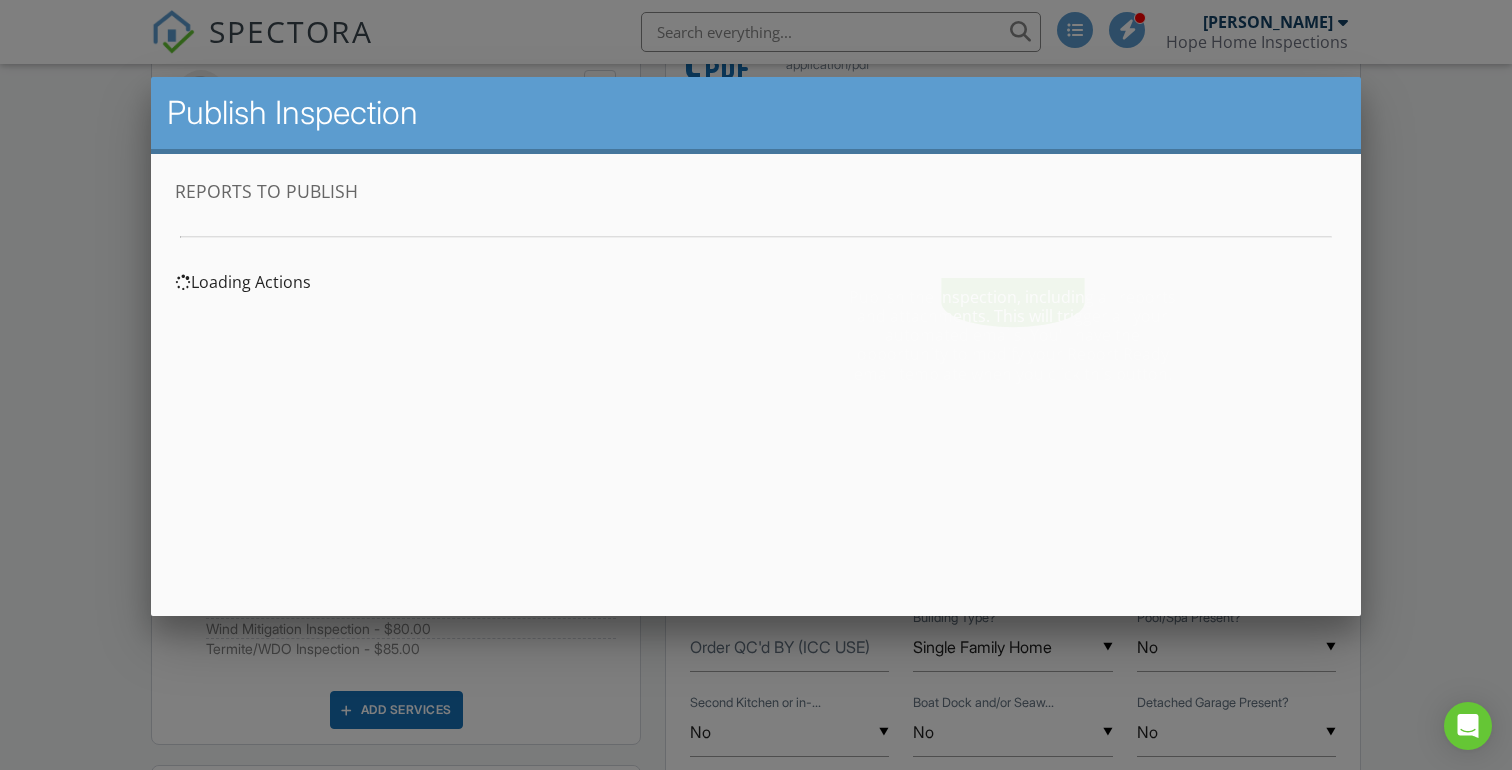 scroll, scrollTop: 0, scrollLeft: 0, axis: both 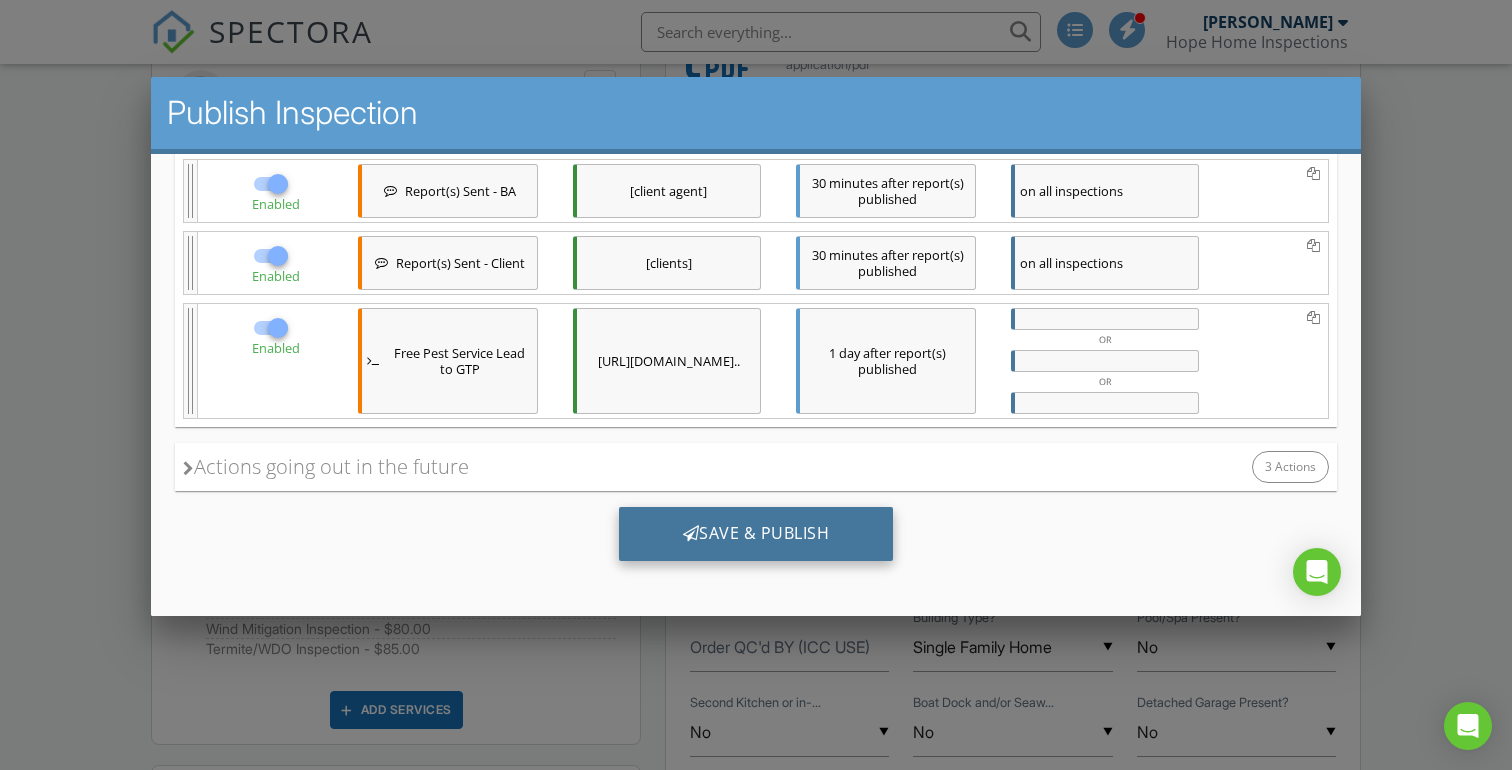 click on "Save & Publish" at bounding box center [756, 534] 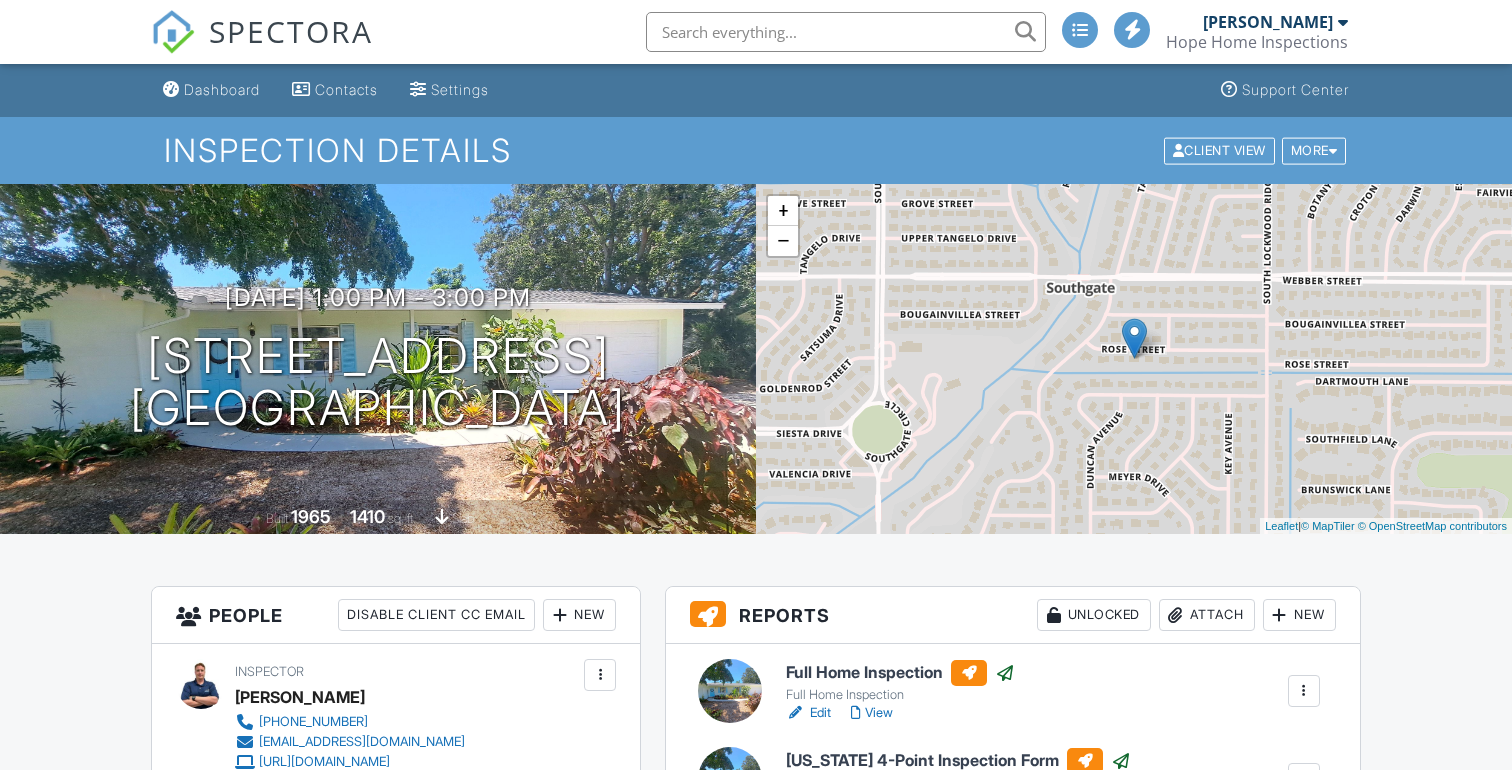 scroll, scrollTop: 0, scrollLeft: 0, axis: both 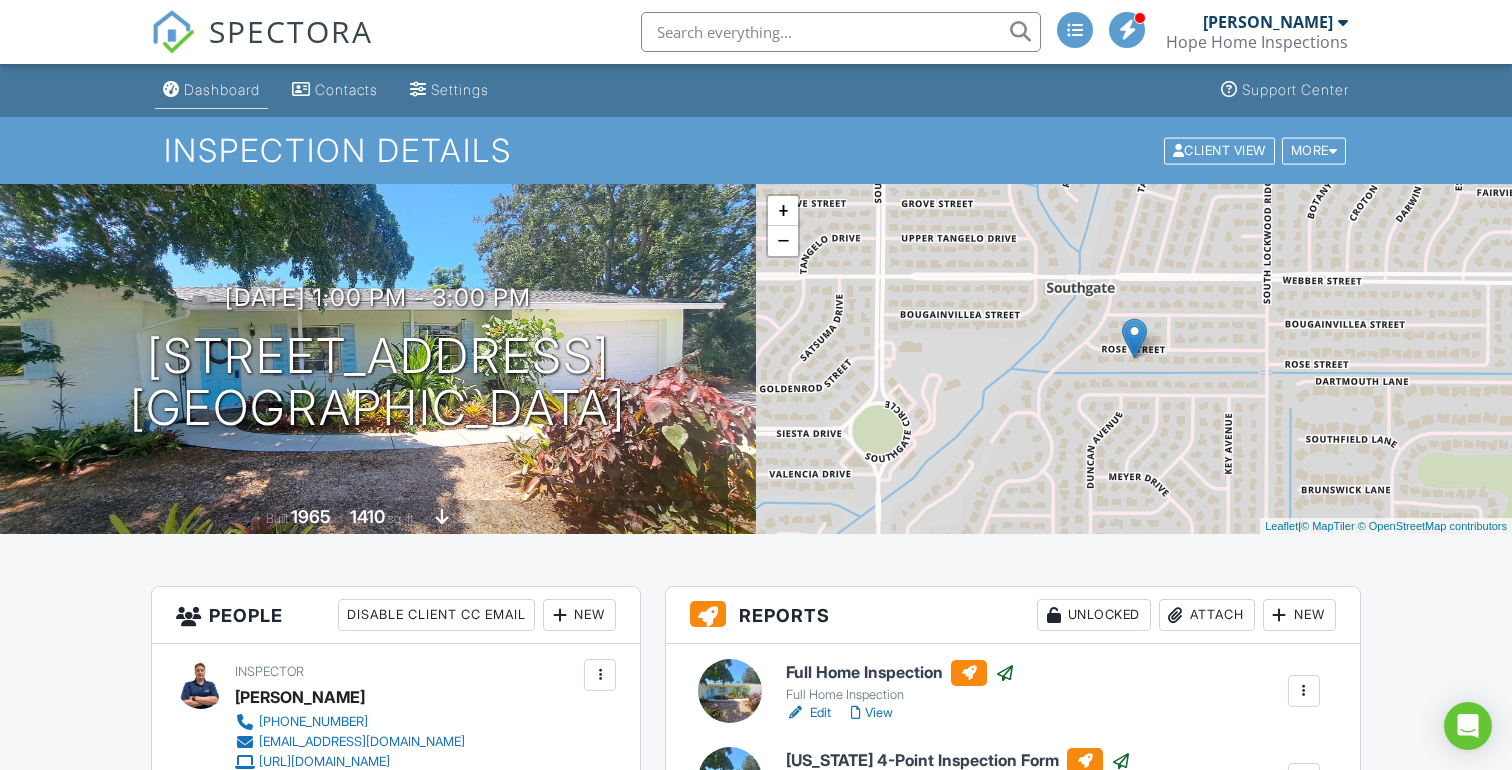 click on "Dashboard" at bounding box center [211, 90] 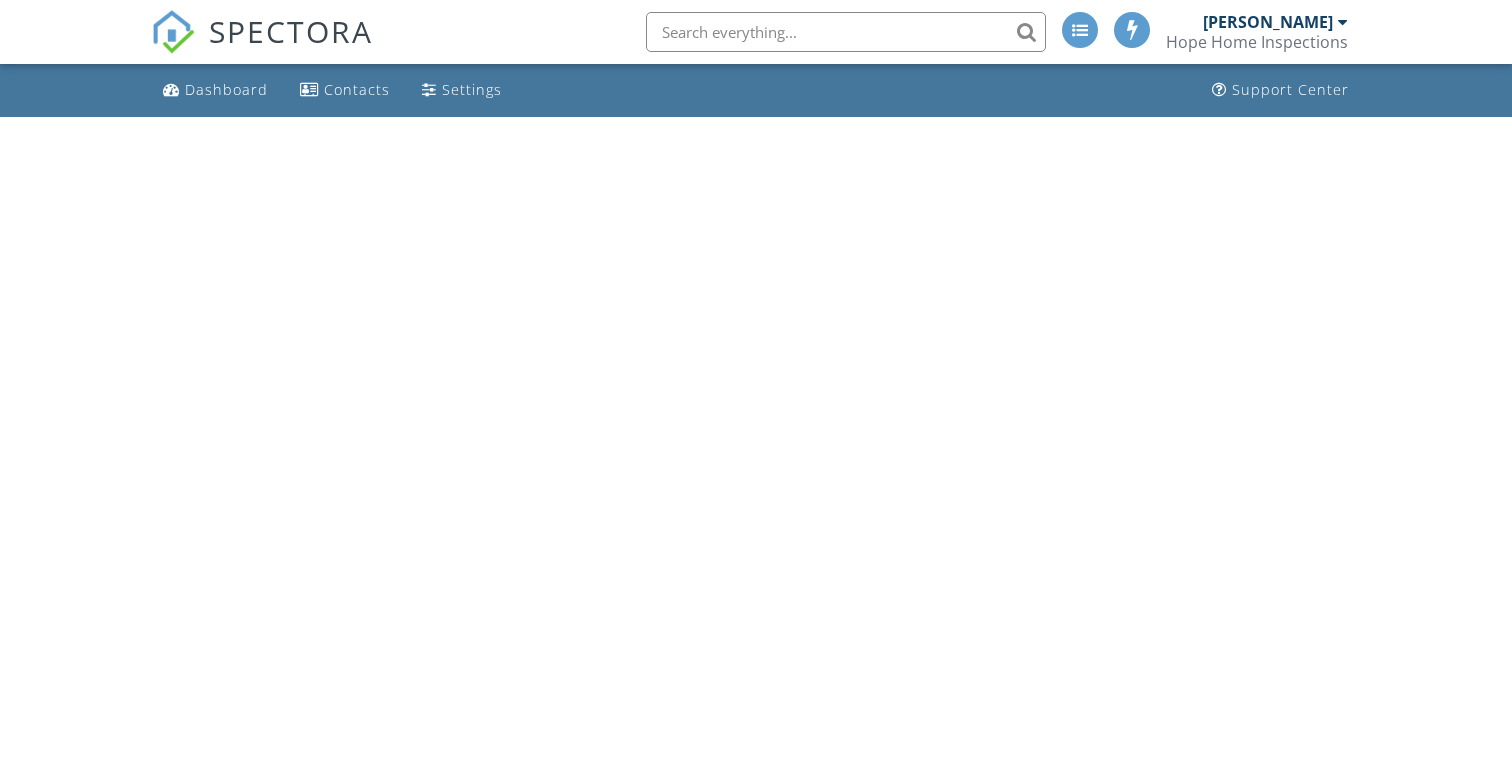 scroll, scrollTop: 0, scrollLeft: 0, axis: both 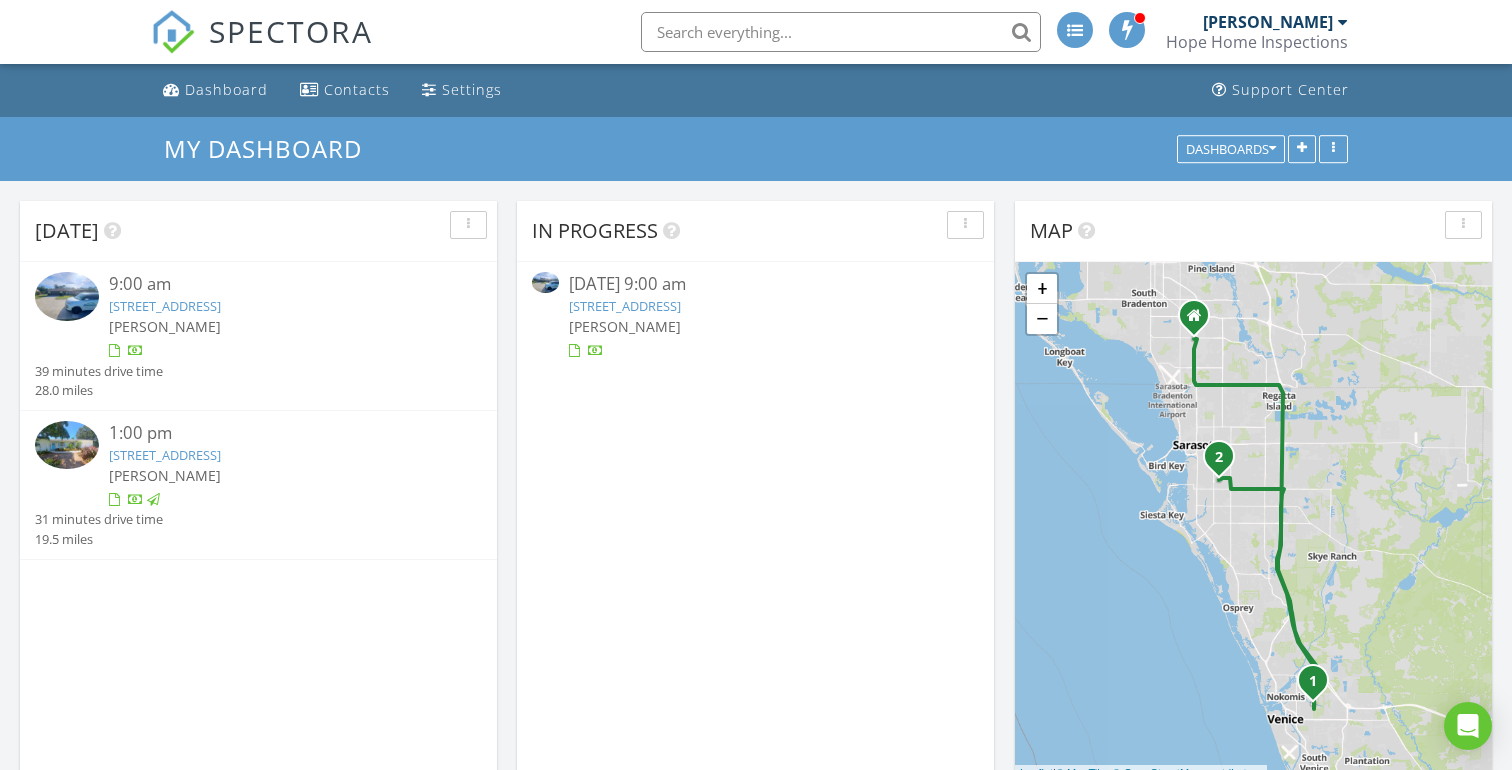 click on "1363 Brookside Dr, Venice, FL 34285" at bounding box center [625, 306] 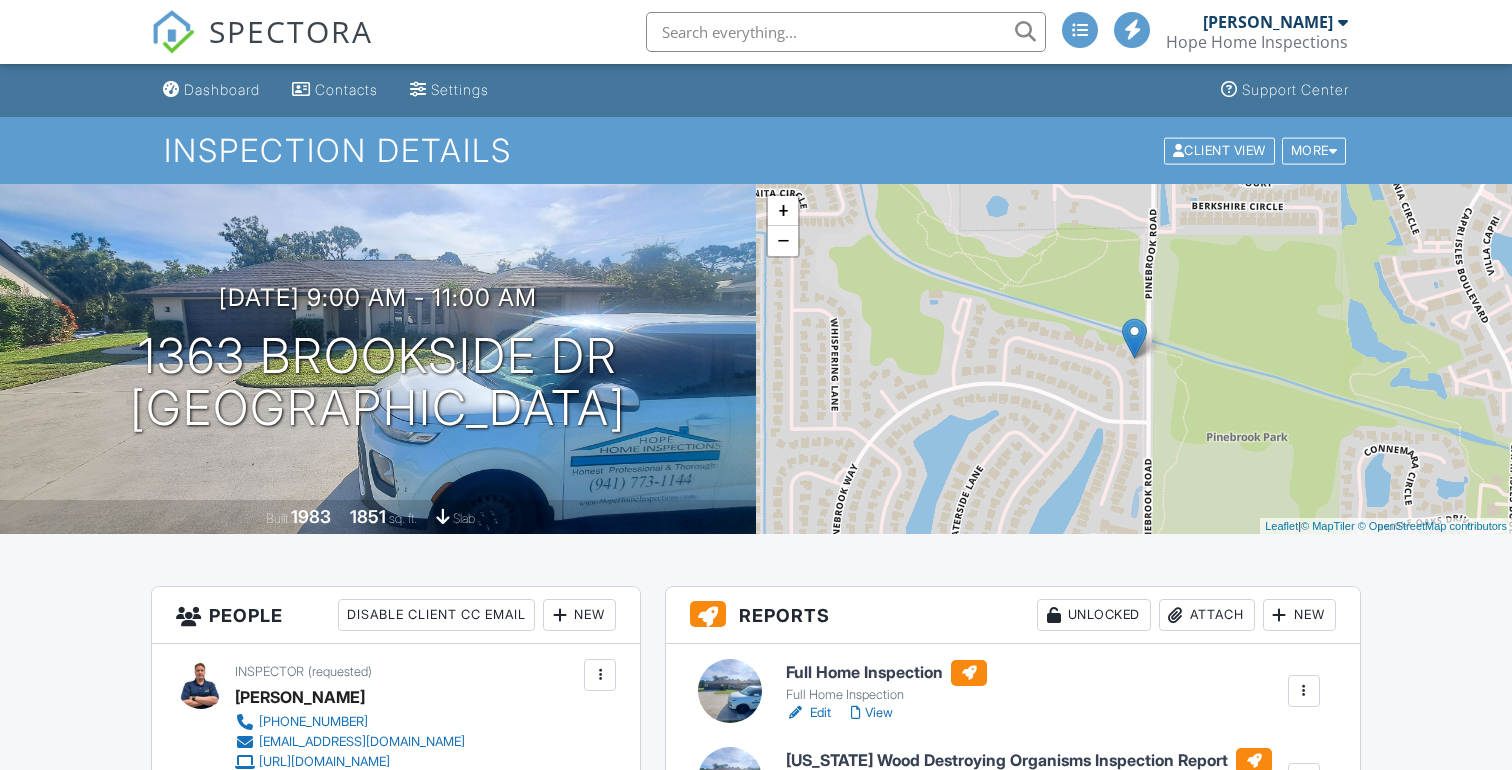 scroll, scrollTop: 0, scrollLeft: 0, axis: both 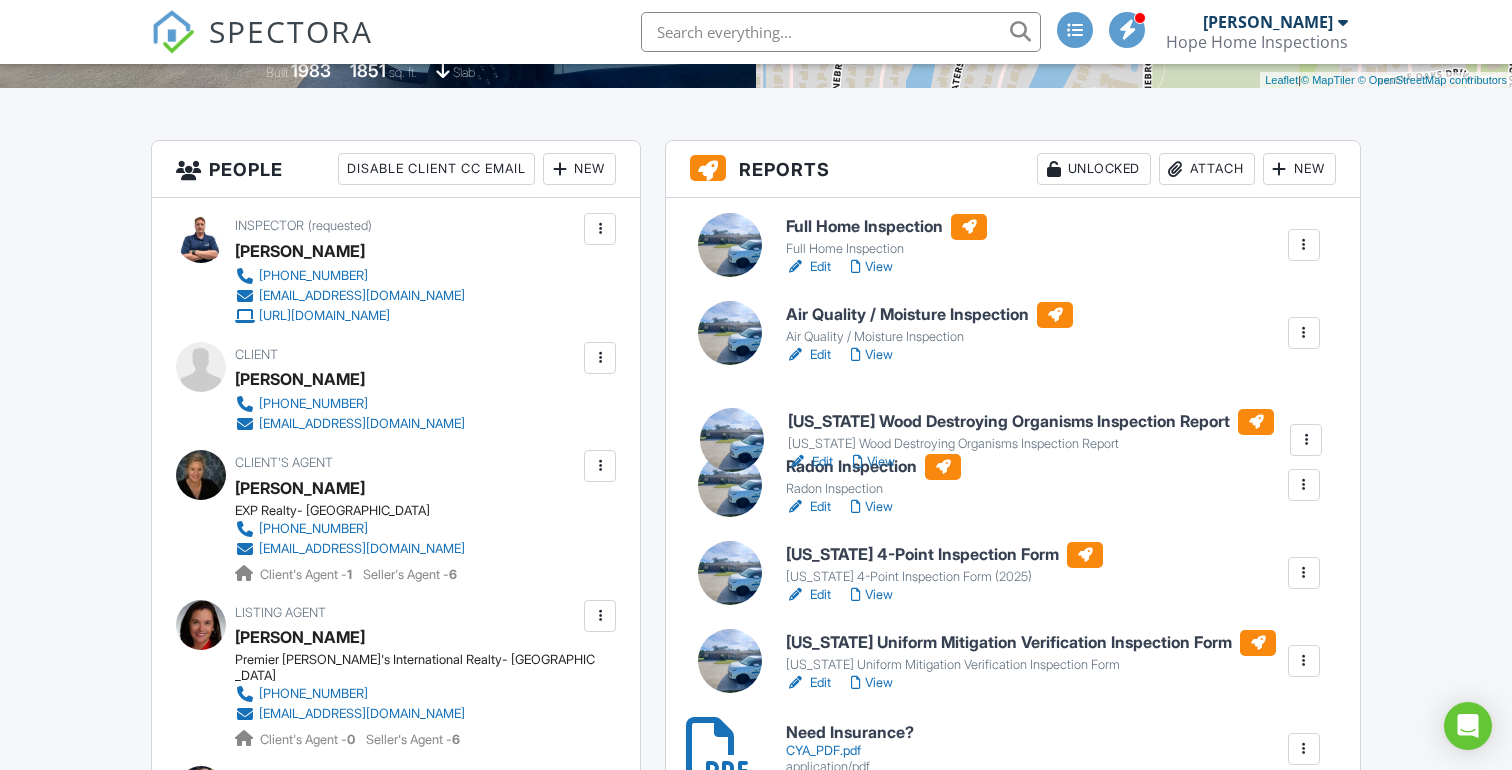 drag, startPoint x: 1264, startPoint y: 316, endPoint x: 1266, endPoint y: 423, distance: 107.01869 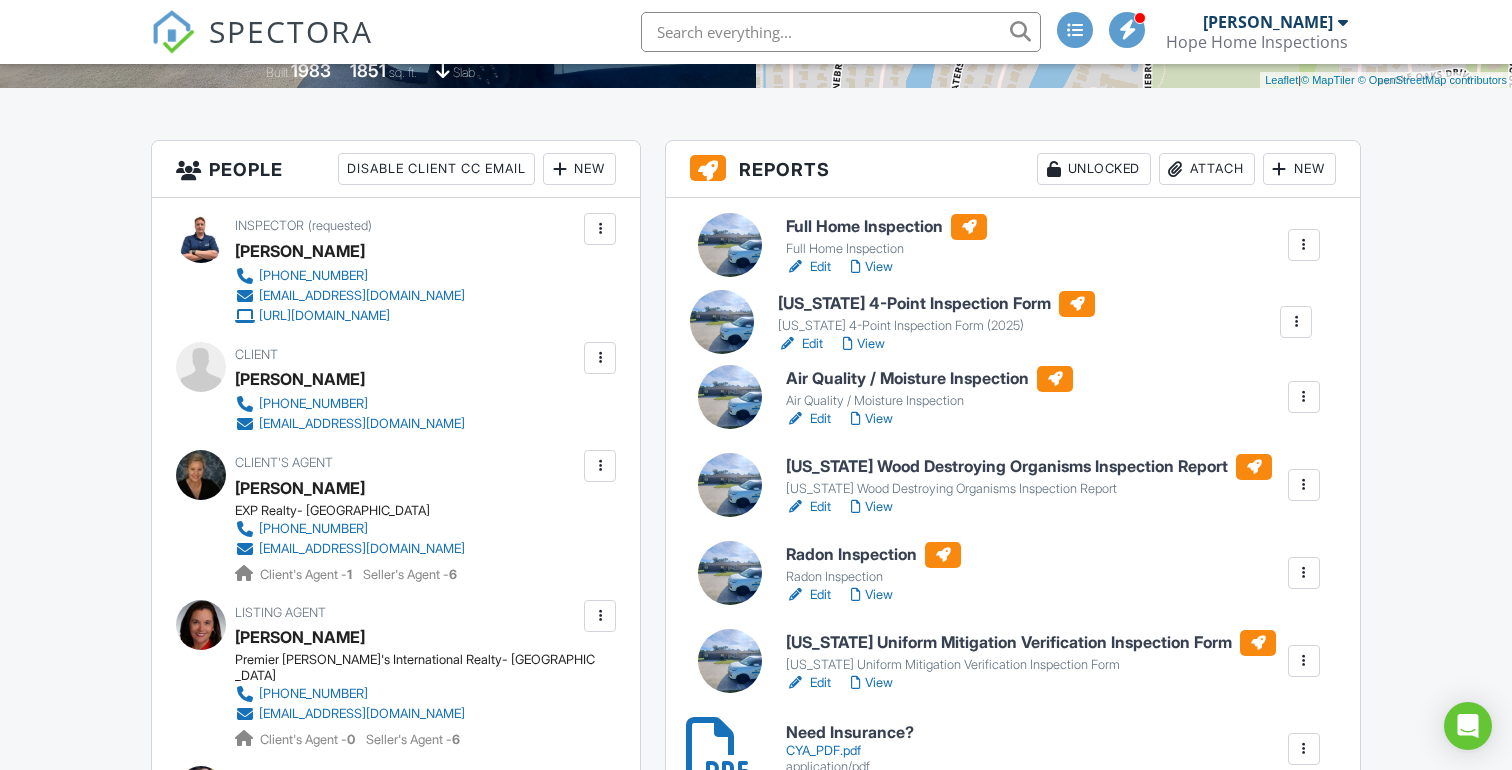 drag, startPoint x: 1141, startPoint y: 585, endPoint x: 1131, endPoint y: 306, distance: 279.17917 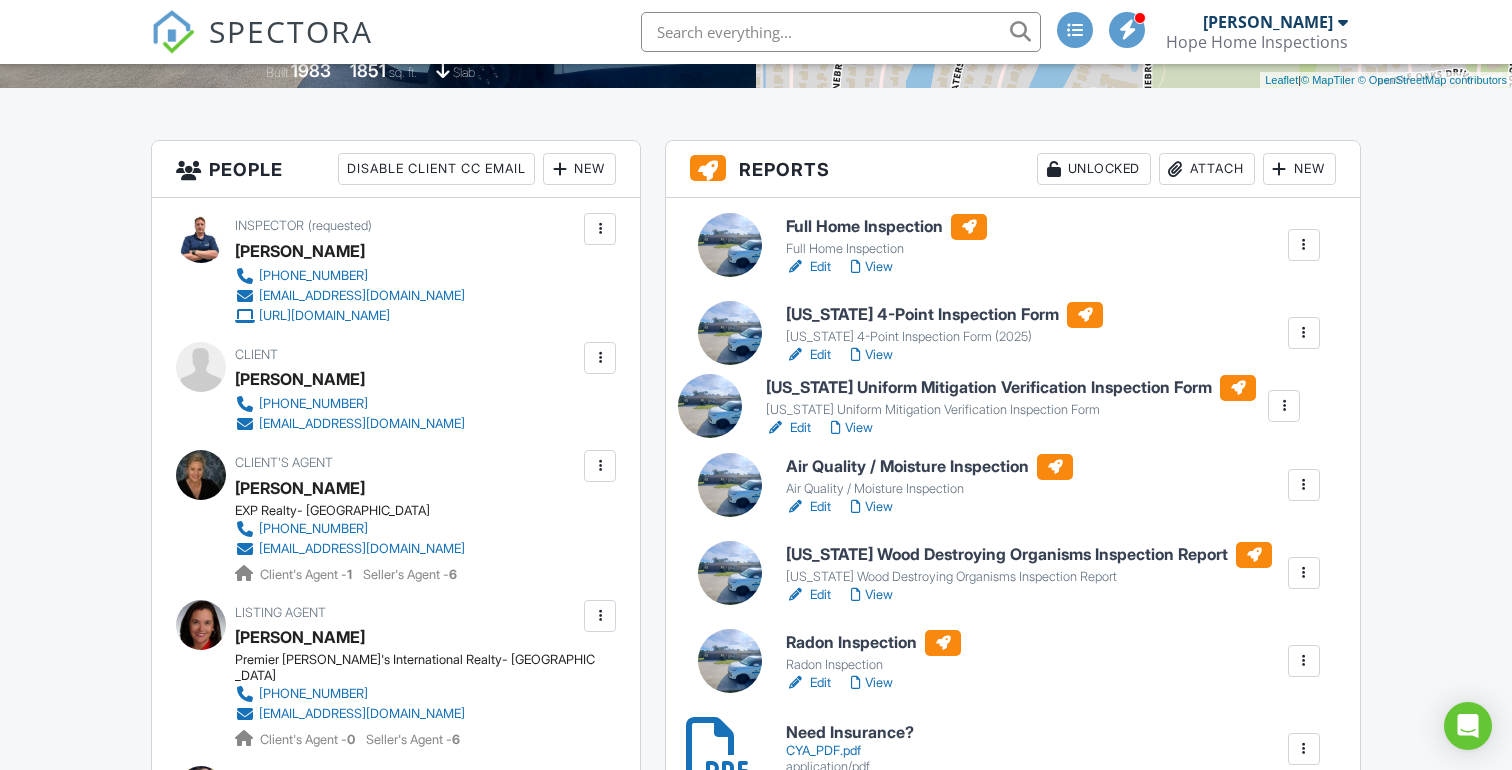 drag, startPoint x: 1270, startPoint y: 665, endPoint x: 1249, endPoint y: 384, distance: 281.7836 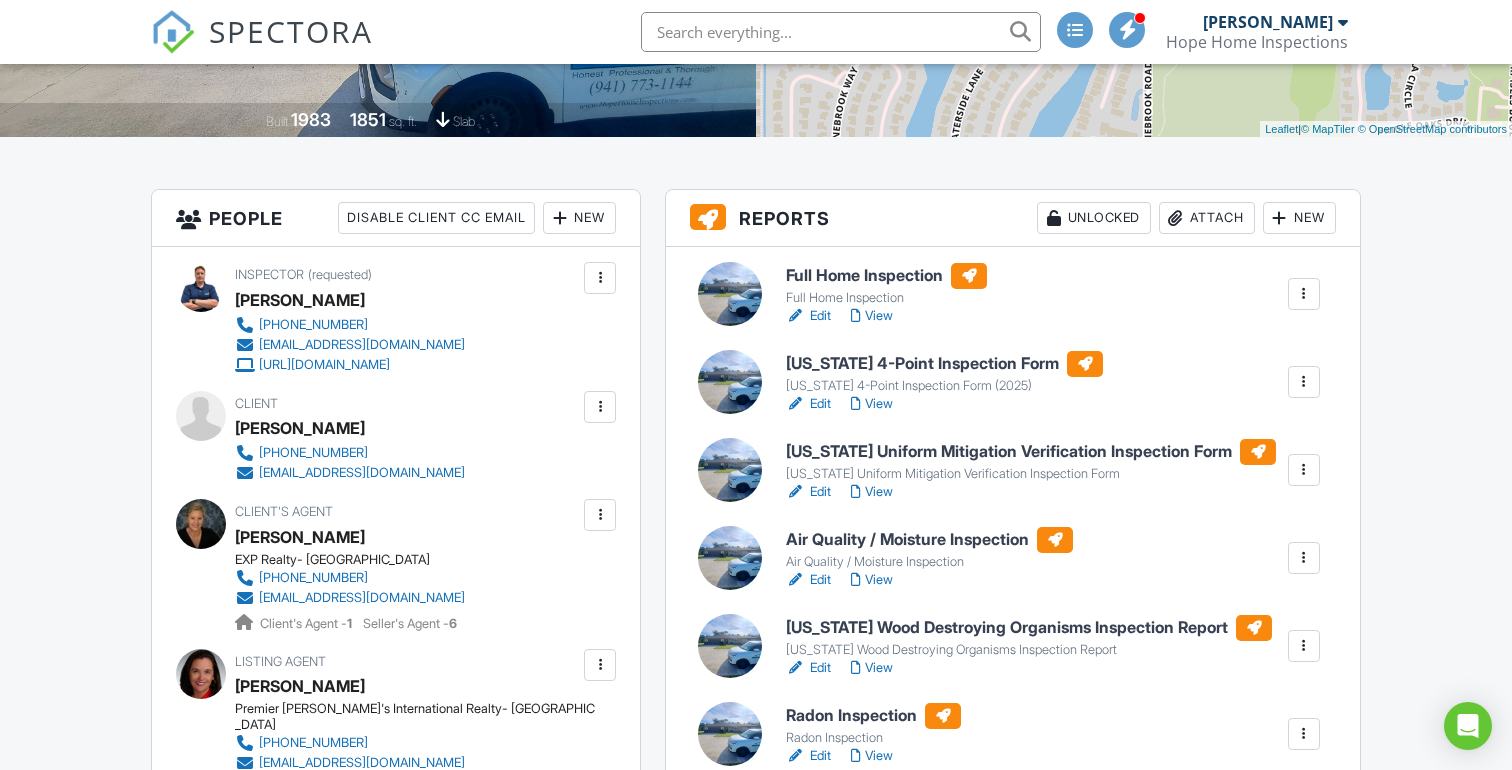 scroll, scrollTop: 385, scrollLeft: 0, axis: vertical 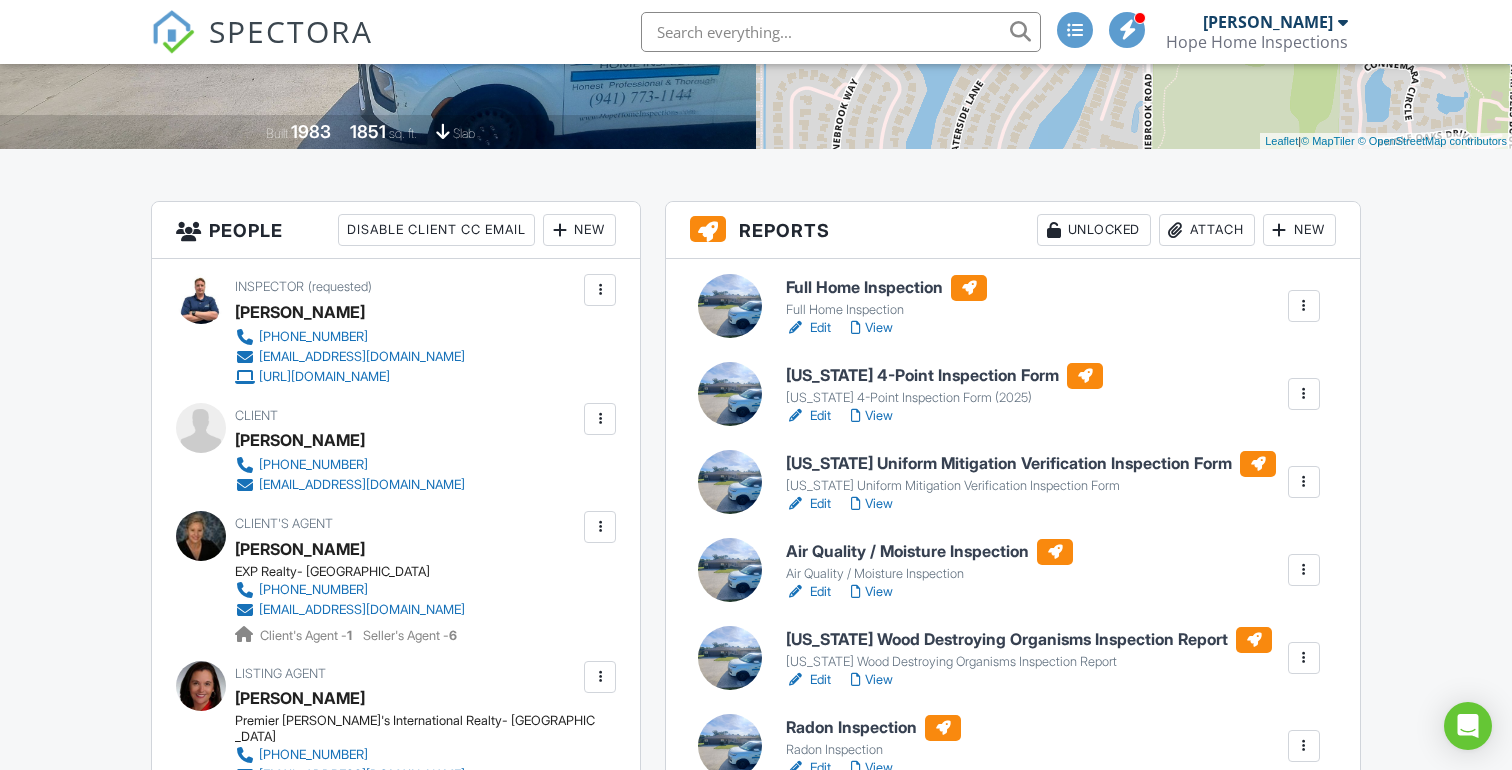 click on "Dashboard
Contacts
Settings
Support Center
Inspection Details
Client View
More
Property Details
Reschedule
Share
Cancel
Delete
Print Order
Convert to V9
07/10/2025  9:00 am
- 11:00 am
1363 Brookside Dr
Venice, FL 34285
Built
1983
1851
sq. ft.
slab
+ − Leaflet  |  © MapTiler   © OpenStreetMap contributors
All emails and texts are disabled for this inspection!
All emails and texts have been disabled for this inspection. This may have happened due to someone manually disabling them or this inspection being unconfirmed when it was scheduled. To re-enable emails and texts for this inspection, click the button below.
Turn on emails and texts
Reports
Unlocked
Attach
New
Full Home Inspection
Edit" at bounding box center [756, 4318] 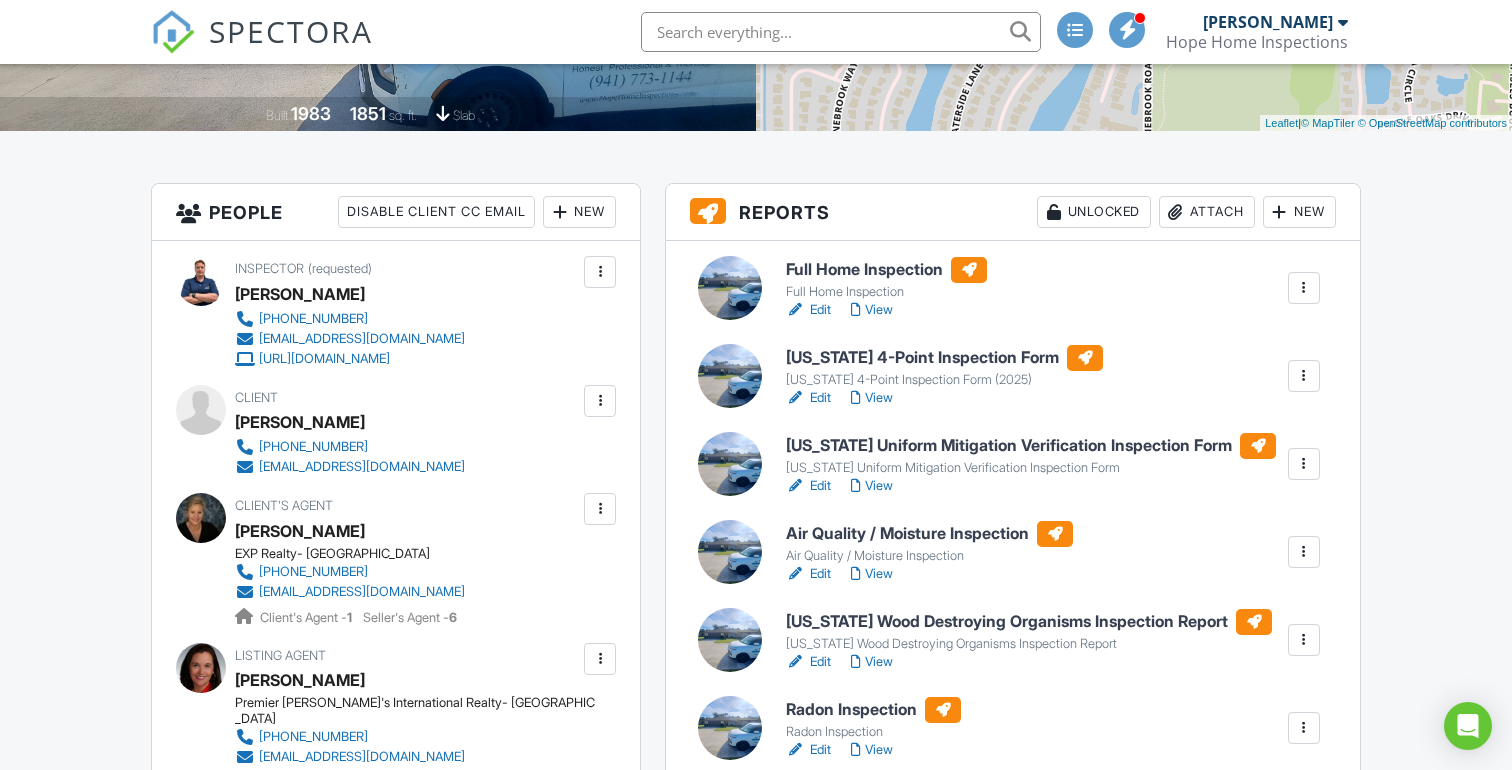 scroll, scrollTop: 398, scrollLeft: 0, axis: vertical 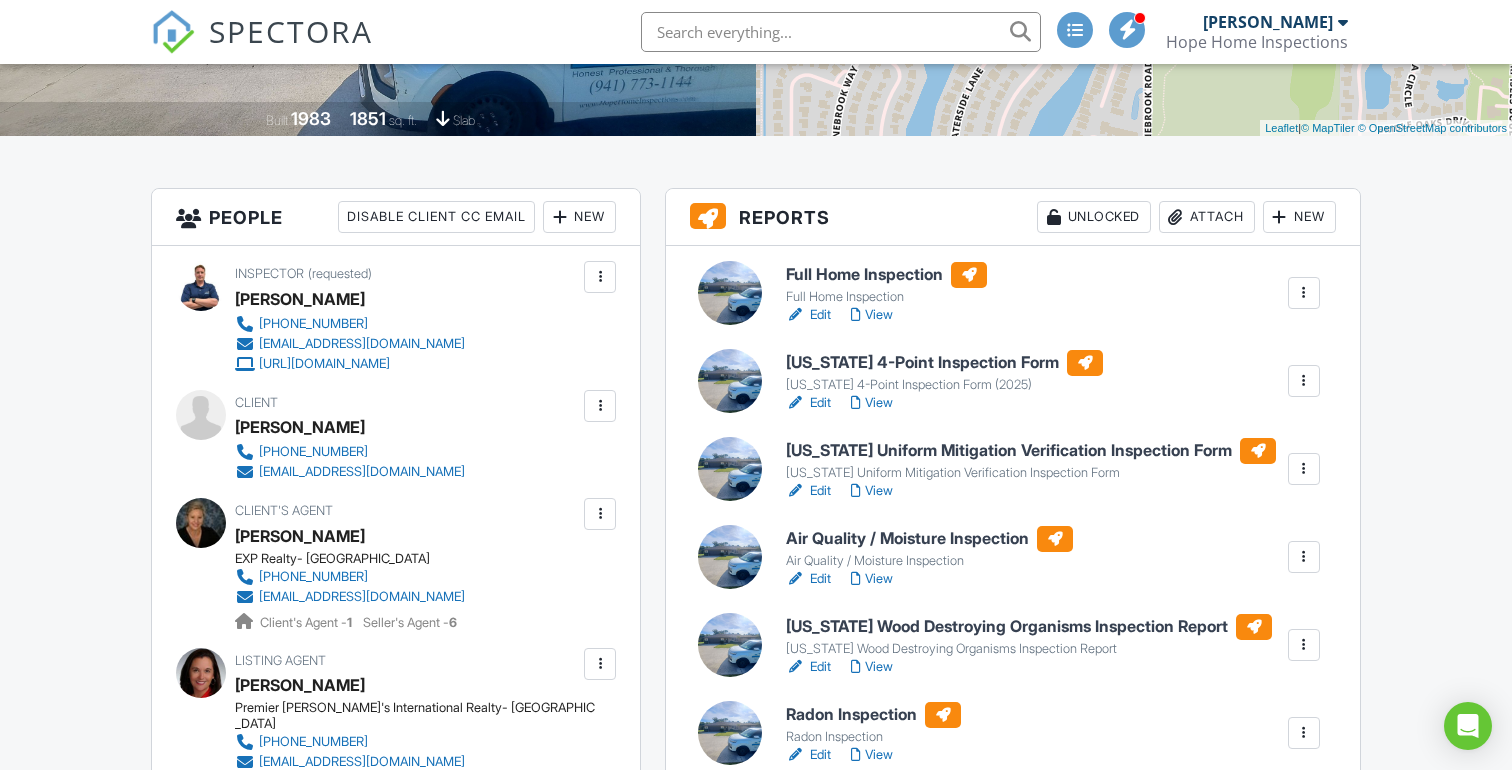 click on "Dashboard
Contacts
Settings
Support Center
Inspection Details
Client View
More
Property Details
Reschedule
Share
Cancel
Delete
Print Order
Convert to V9
07/10/2025  9:00 am
- 11:00 am
1363 Brookside Dr
Venice, FL 34285
Built
1983
1851
sq. ft.
slab
+ − Leaflet  |  © MapTiler   © OpenStreetMap contributors
All emails and texts are disabled for this inspection!
All emails and texts have been disabled for this inspection. This may have happened due to someone manually disabling them or this inspection being unconfirmed when it was scheduled. To re-enable emails and texts for this inspection, click the button below.
Turn on emails and texts
Reports
Unlocked
Attach
New
Full Home Inspection
Edit" at bounding box center (756, 4305) 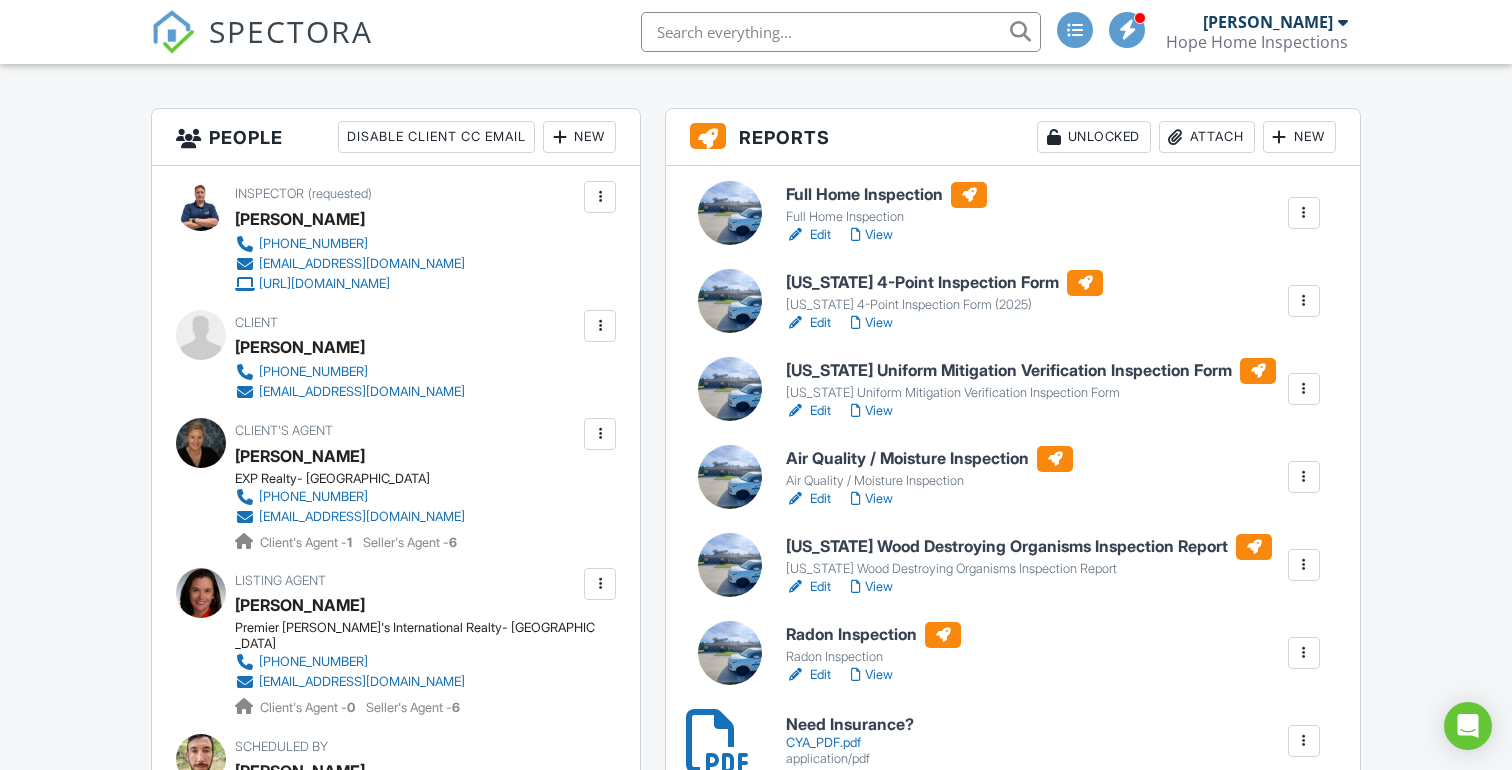 scroll, scrollTop: 499, scrollLeft: 0, axis: vertical 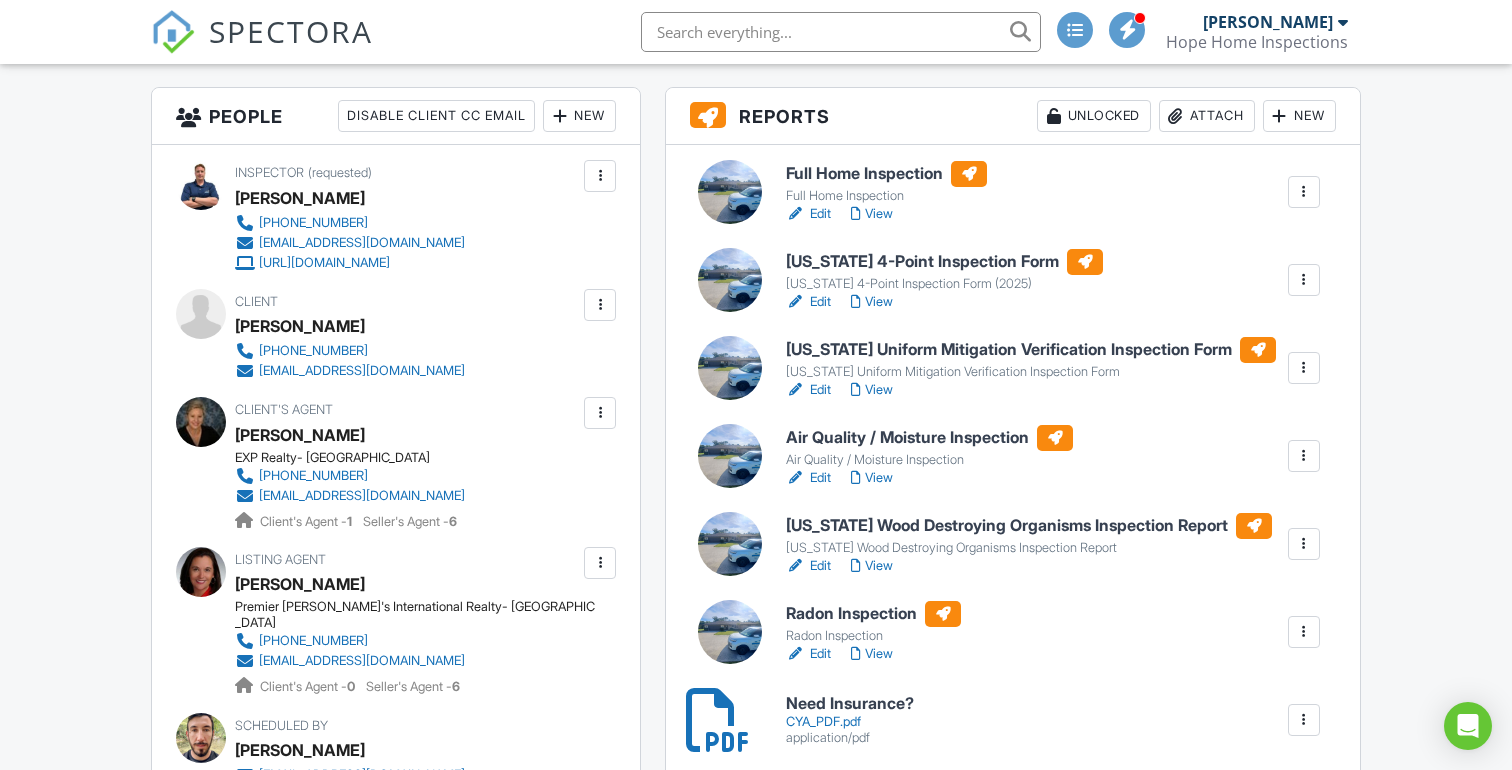 click on "Reports
Unlocked
Attach
New
Full Home Inspection
Full Home Inspection
Edit
View
Quick Publish
Copy
Delete
Florida 4-Point Inspection Form
Florida 4-Point Inspection Form (2025)
Edit
View
Quick Publish
Copy
Delete
Florida Uniform Mitigation Verification Inspection Form
Florida Uniform Mitigation Verification Inspection Form
Edit
View
Quick Publish
Copy
Delete
Air Quality / Moisture Inspection
Air Quality / Moisture Inspection
Edit
View
Quick Publish
Copy
Delete
Florida Wood Destroying Organisms Inspection Report
Florida Wood Destroying Organisms Inspection Report
Edit
View
Quick Publish" at bounding box center [1013, 3238] 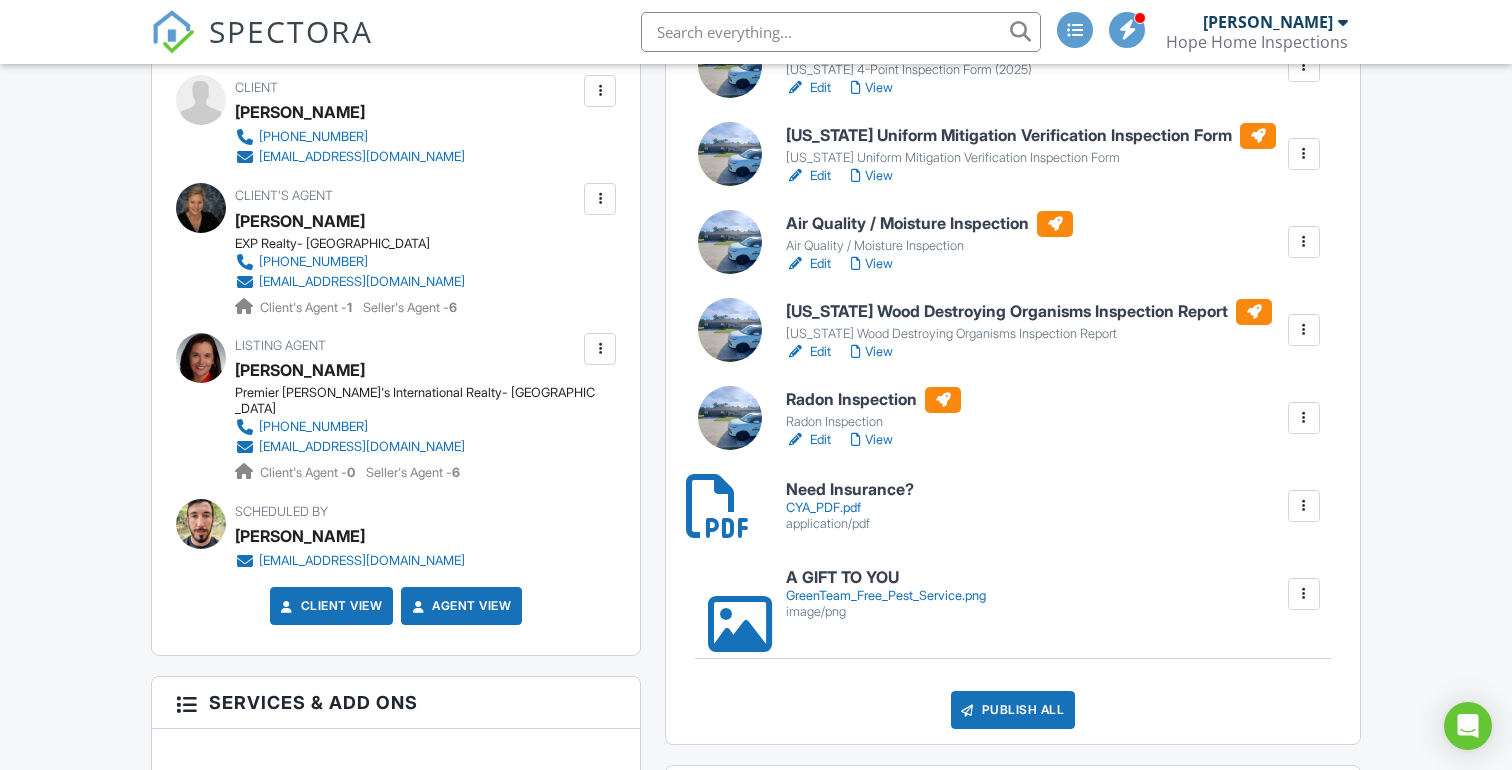 scroll, scrollTop: 716, scrollLeft: 0, axis: vertical 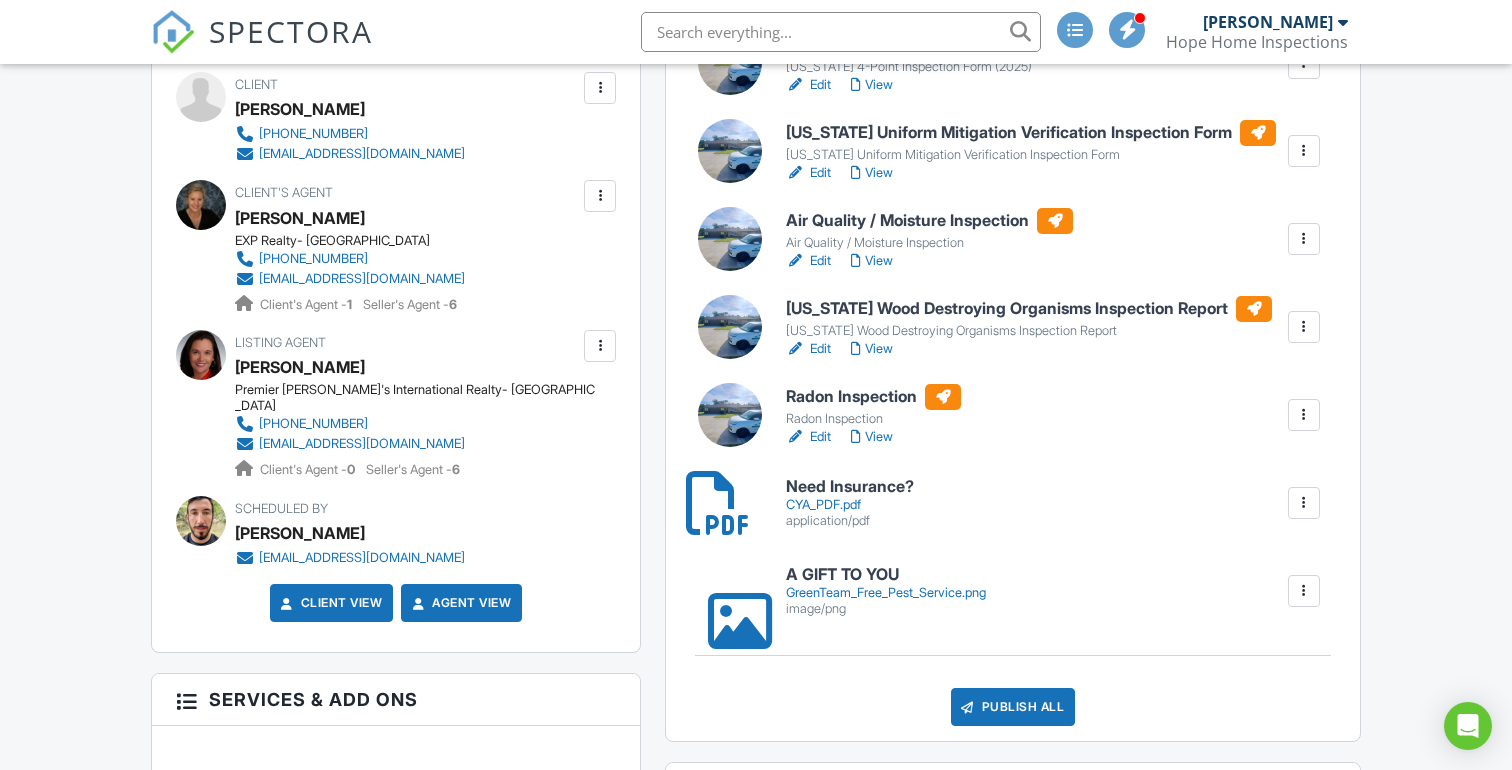 click on "Publish All" at bounding box center [1013, 707] 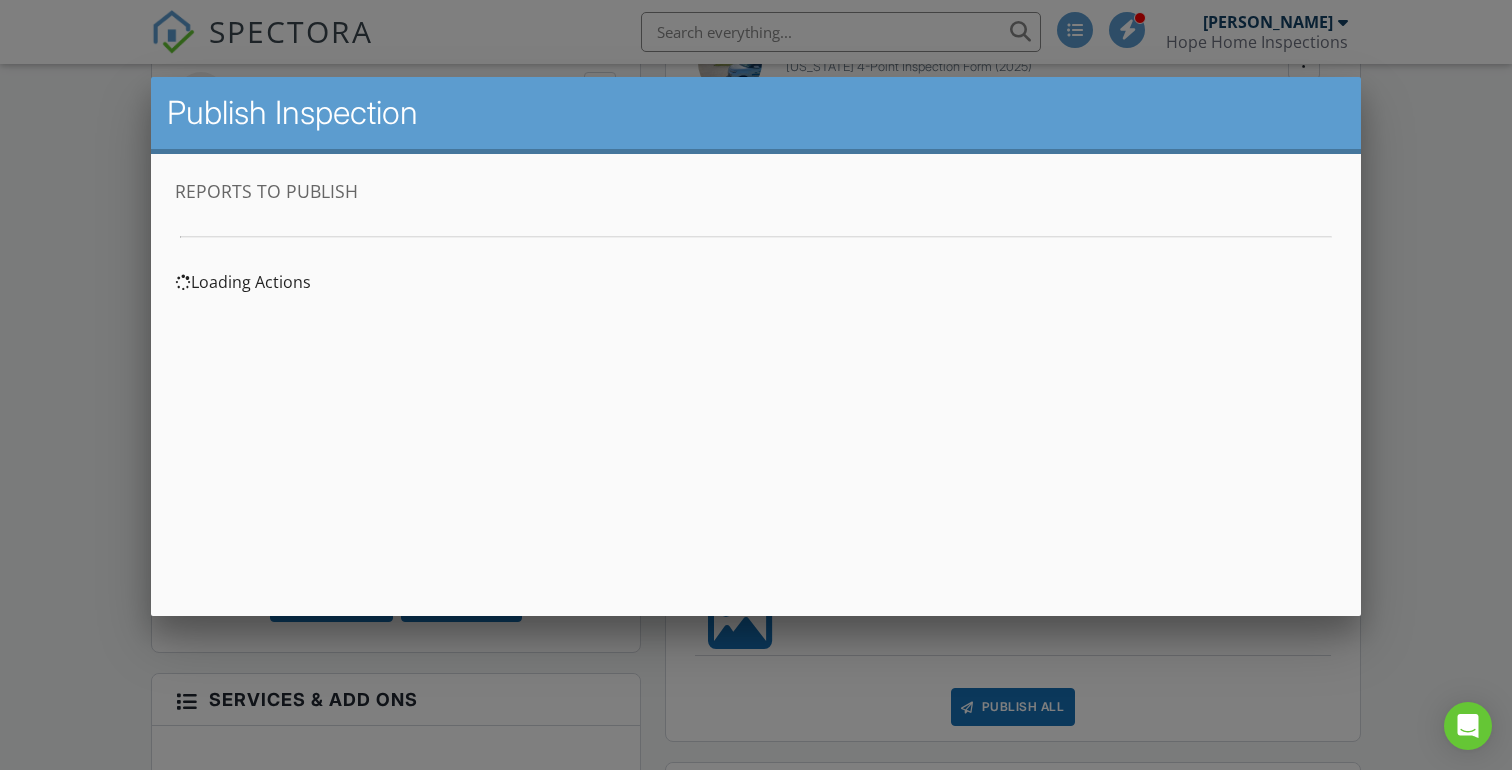 scroll, scrollTop: 0, scrollLeft: 0, axis: both 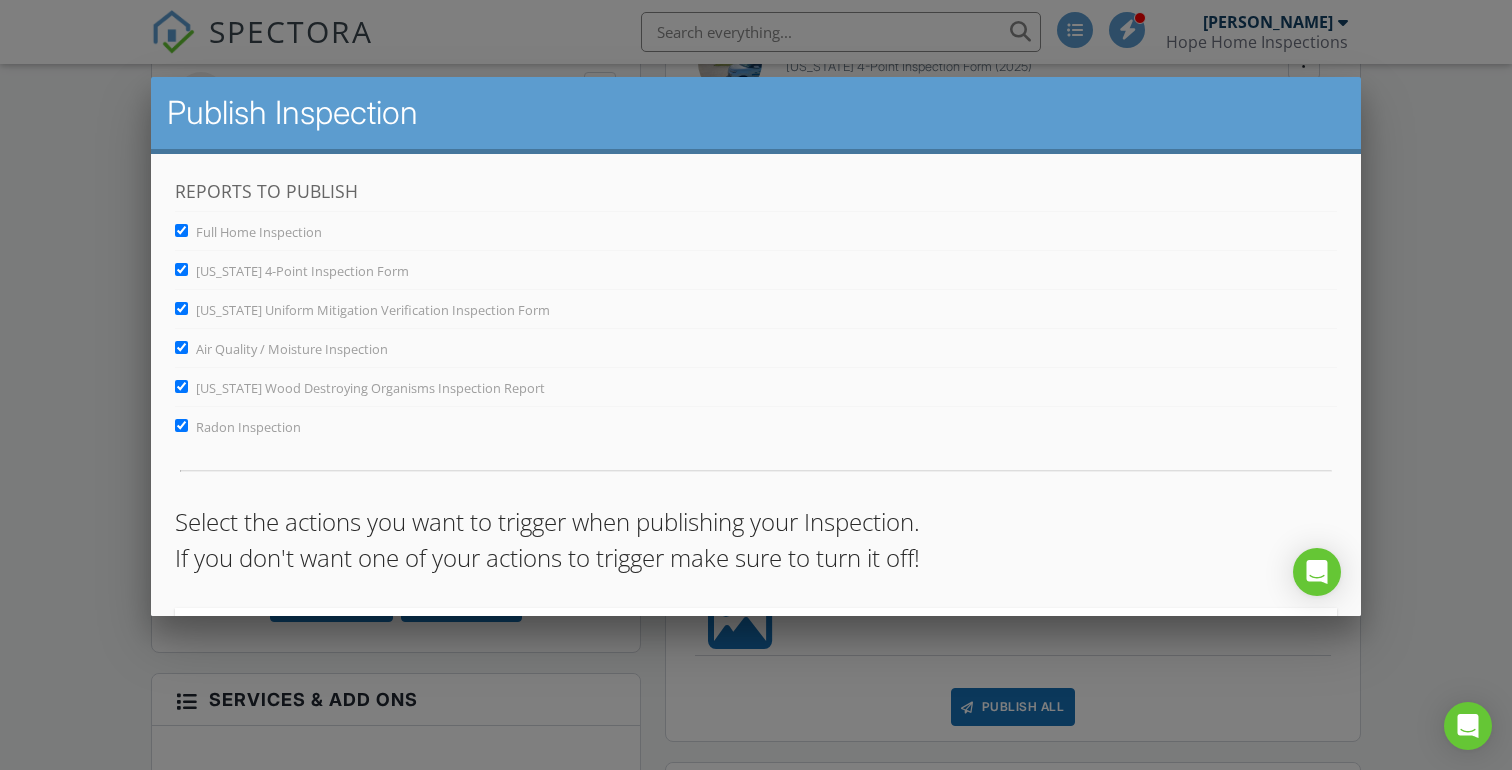 click on "Radon Inspection" at bounding box center [181, 425] 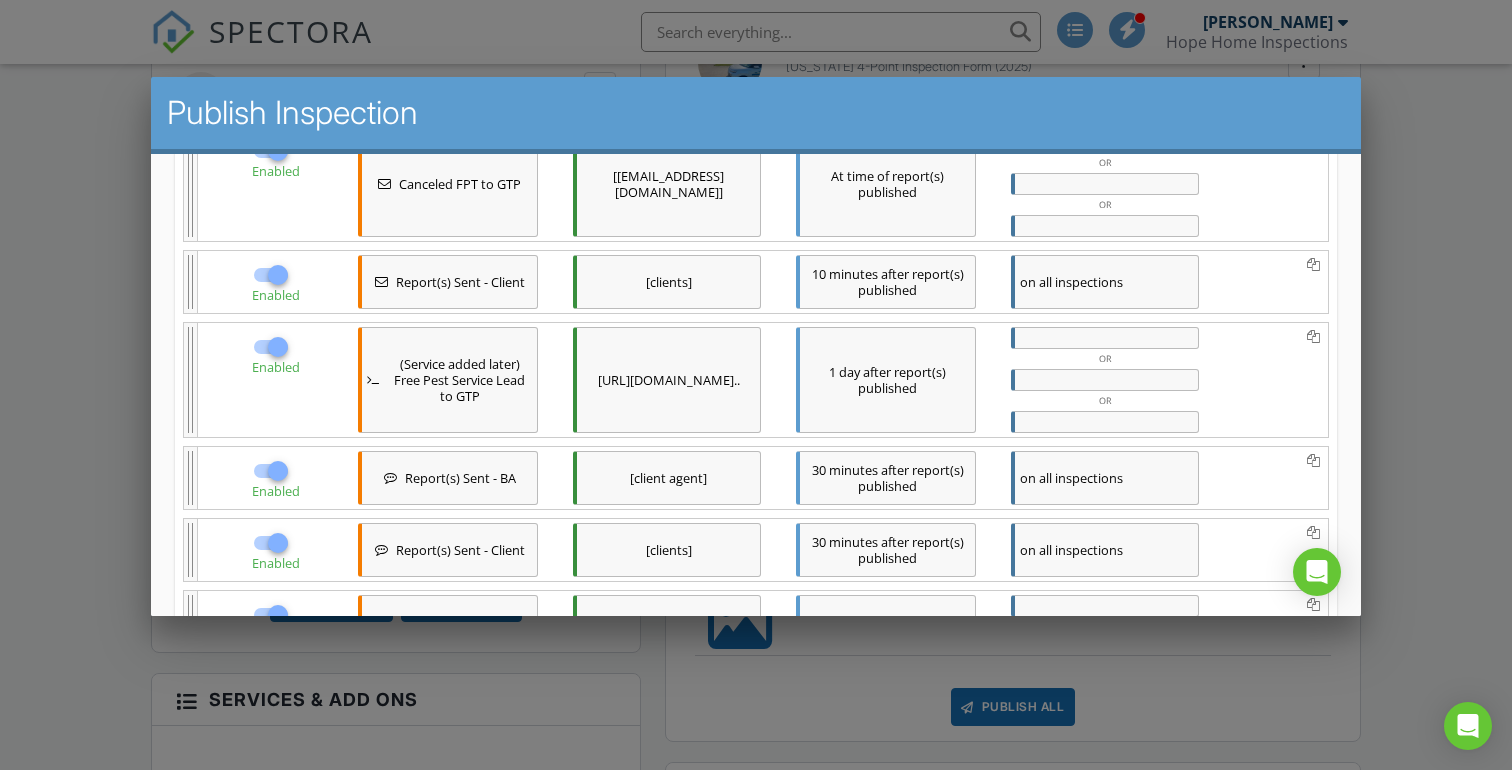 scroll, scrollTop: 1196, scrollLeft: 0, axis: vertical 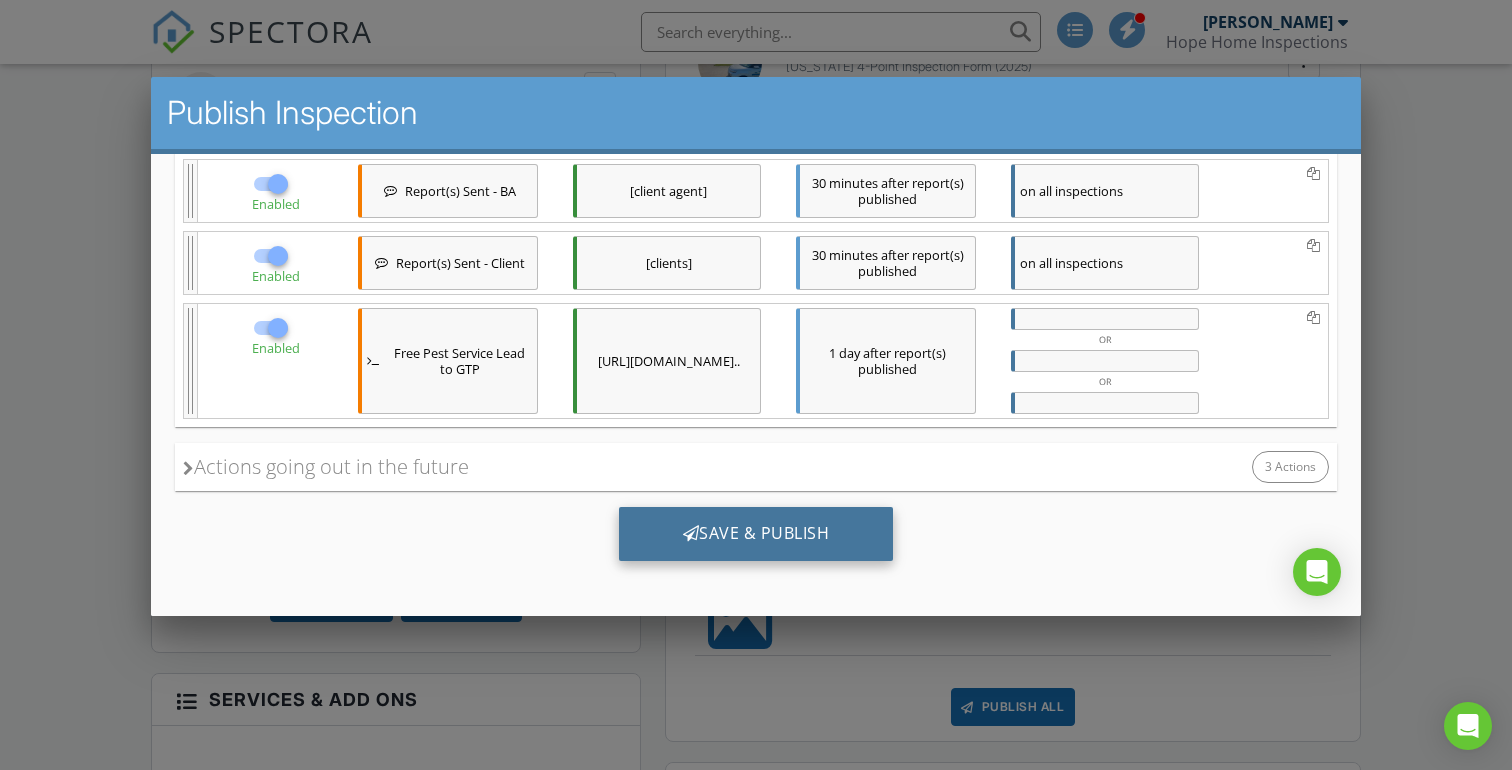 click on "Save & Publish" at bounding box center (756, 534) 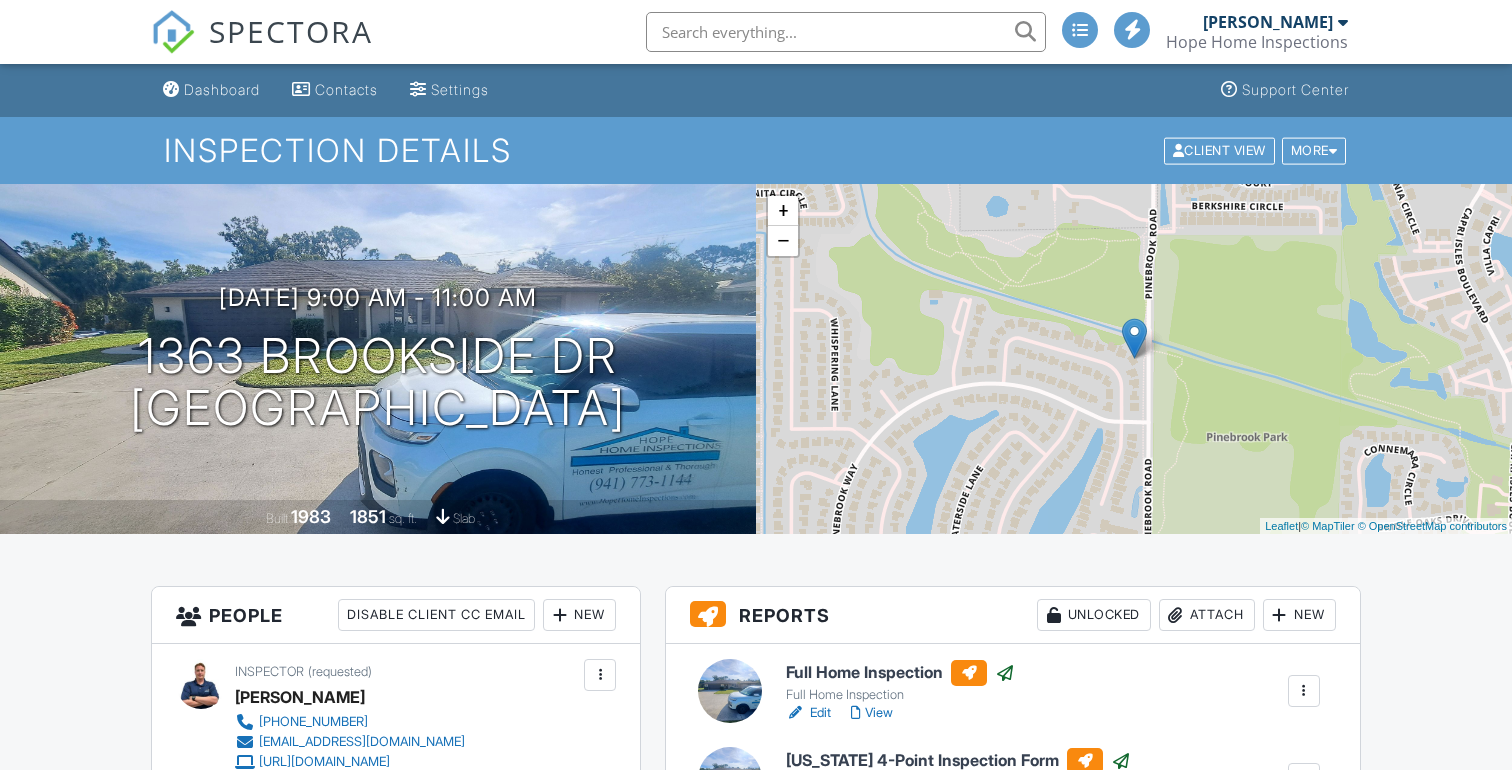 scroll, scrollTop: 238, scrollLeft: 0, axis: vertical 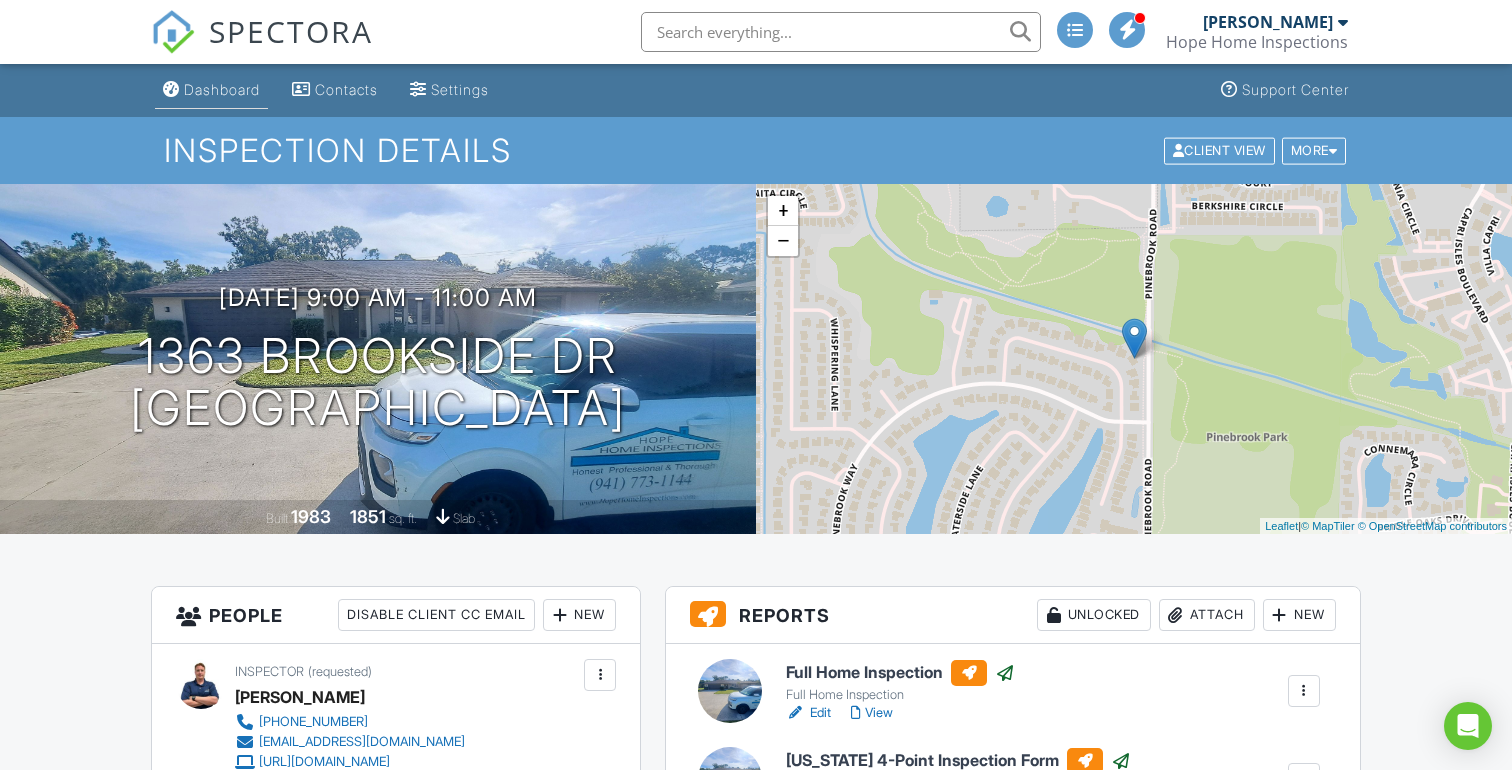 click on "Dashboard" at bounding box center (222, 89) 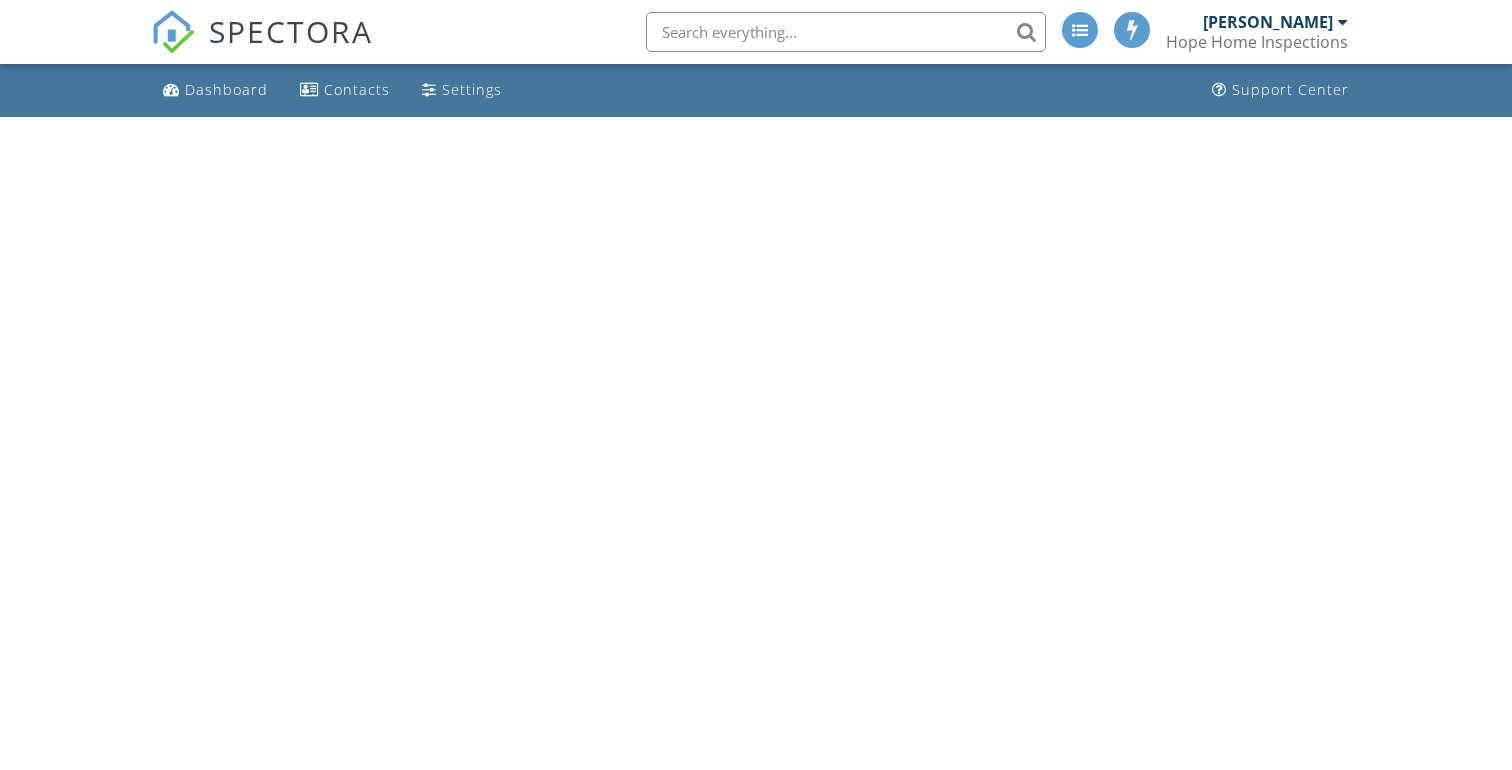 scroll, scrollTop: 0, scrollLeft: 0, axis: both 